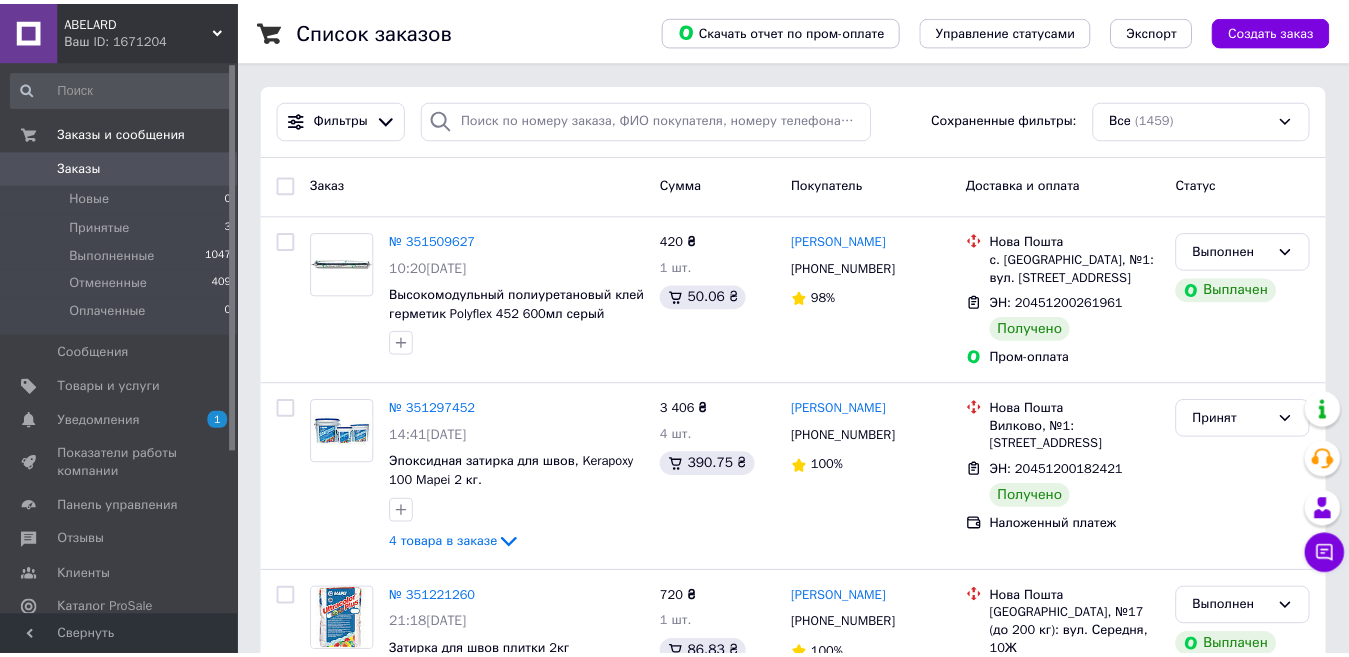 scroll, scrollTop: 0, scrollLeft: 0, axis: both 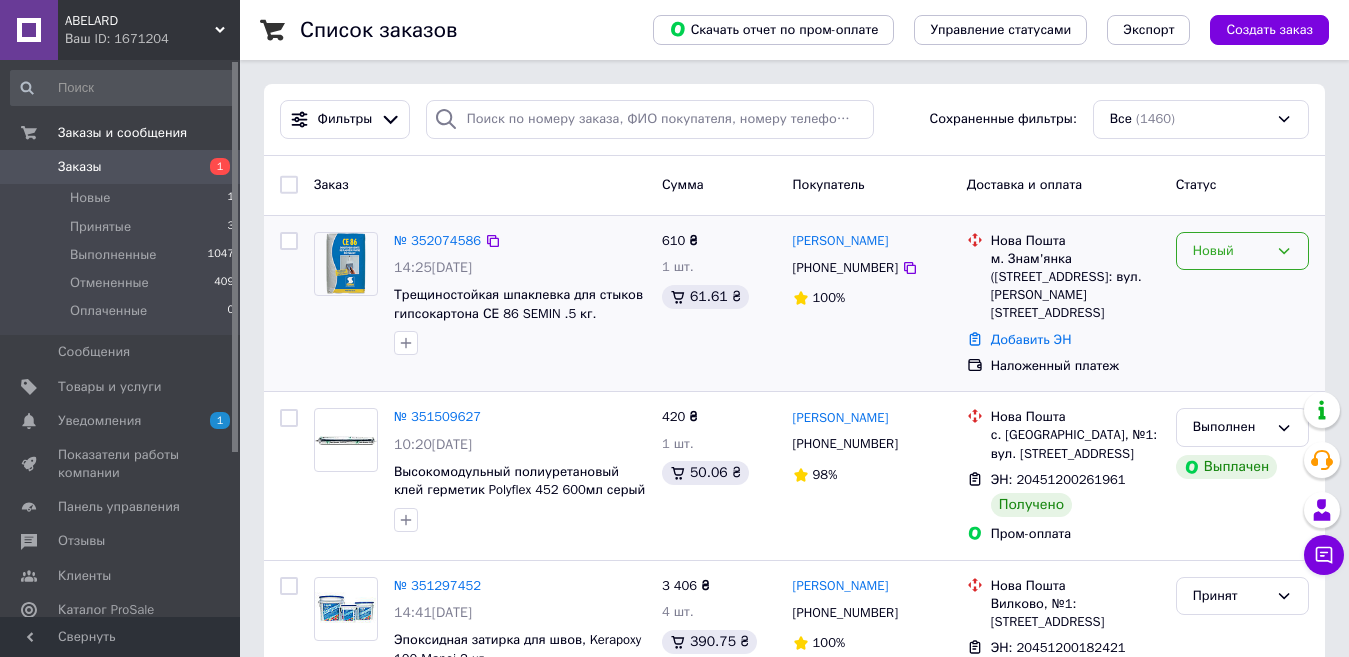 click on "Новый" at bounding box center (1230, 251) 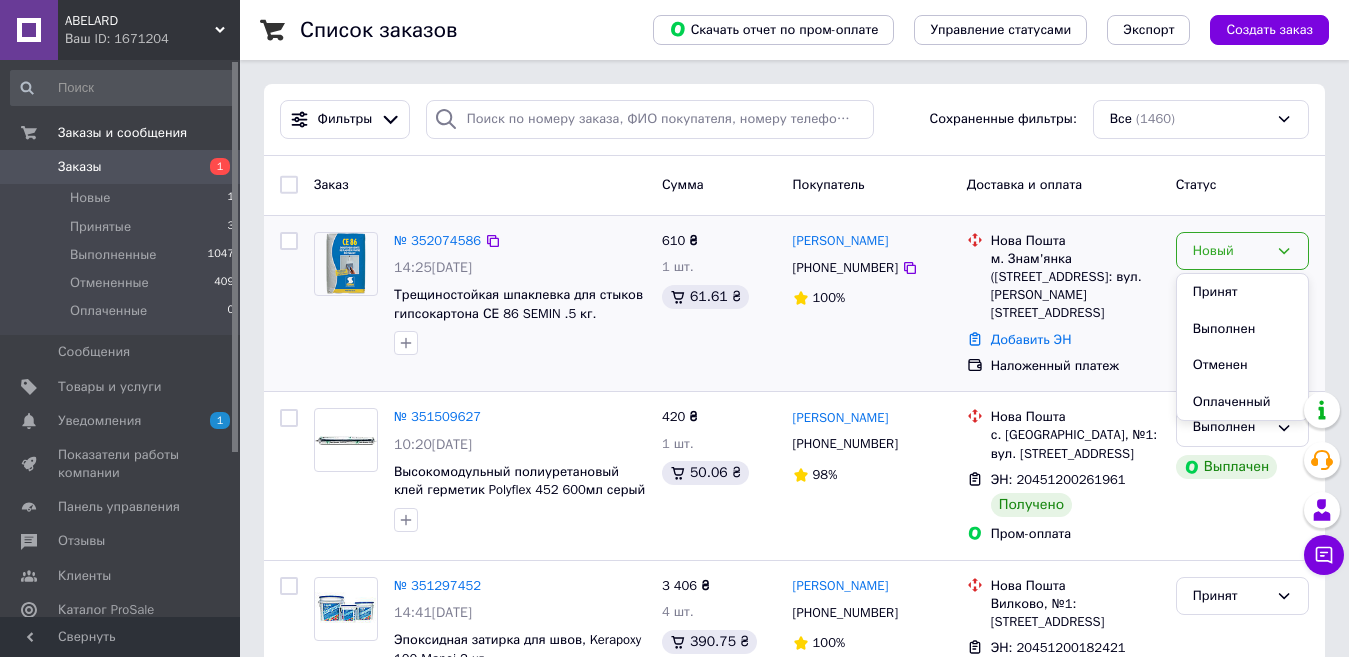 click on "Принят" at bounding box center [1242, 292] 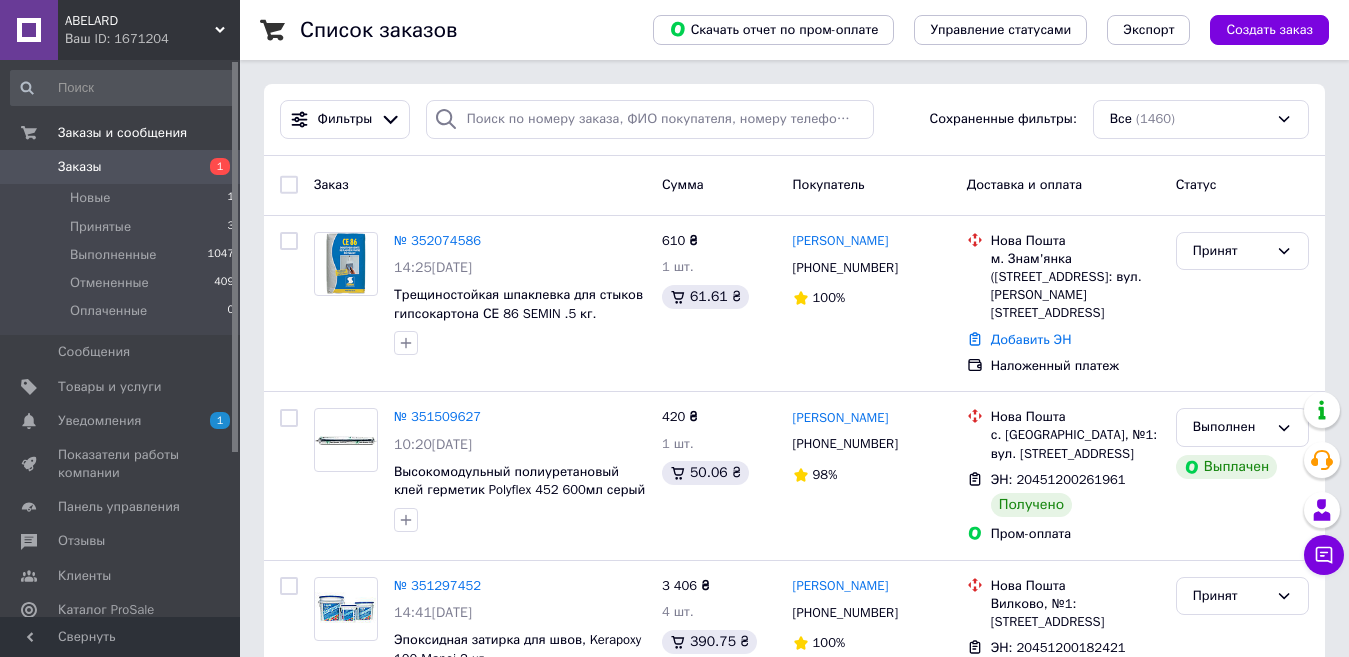 click on "№ 352074586" at bounding box center (437, 240) 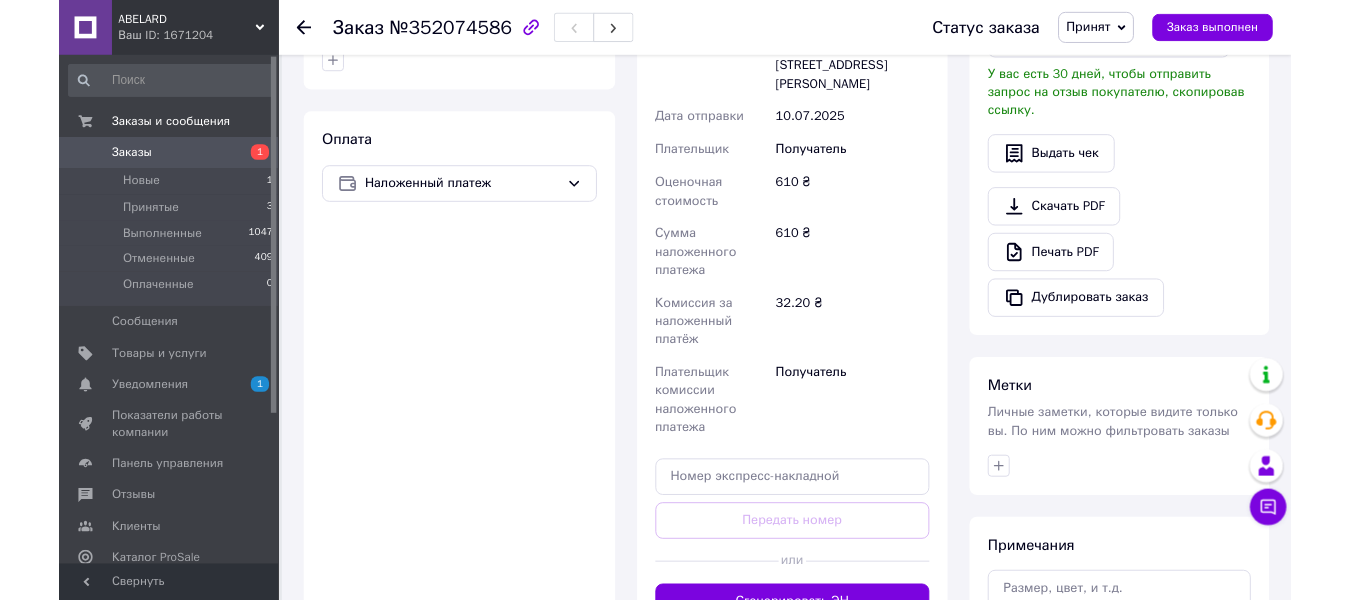 scroll, scrollTop: 809, scrollLeft: 0, axis: vertical 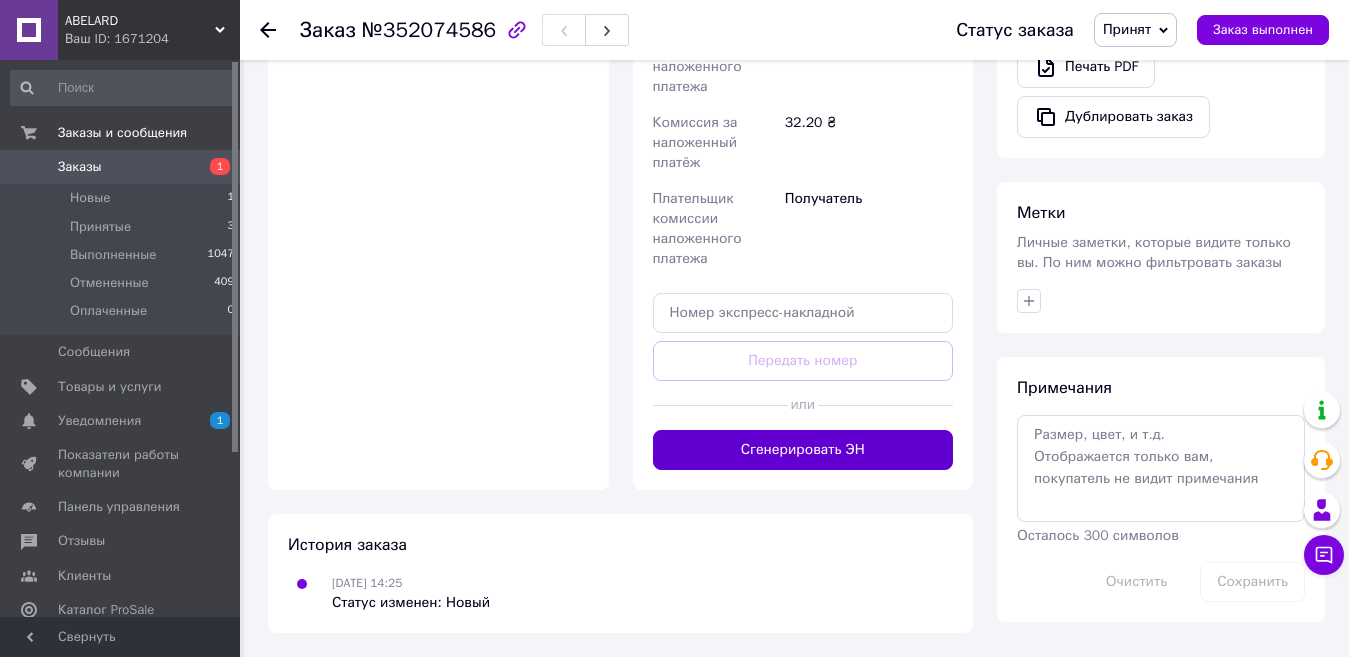 click on "Сгенерировать ЭН" at bounding box center (803, 450) 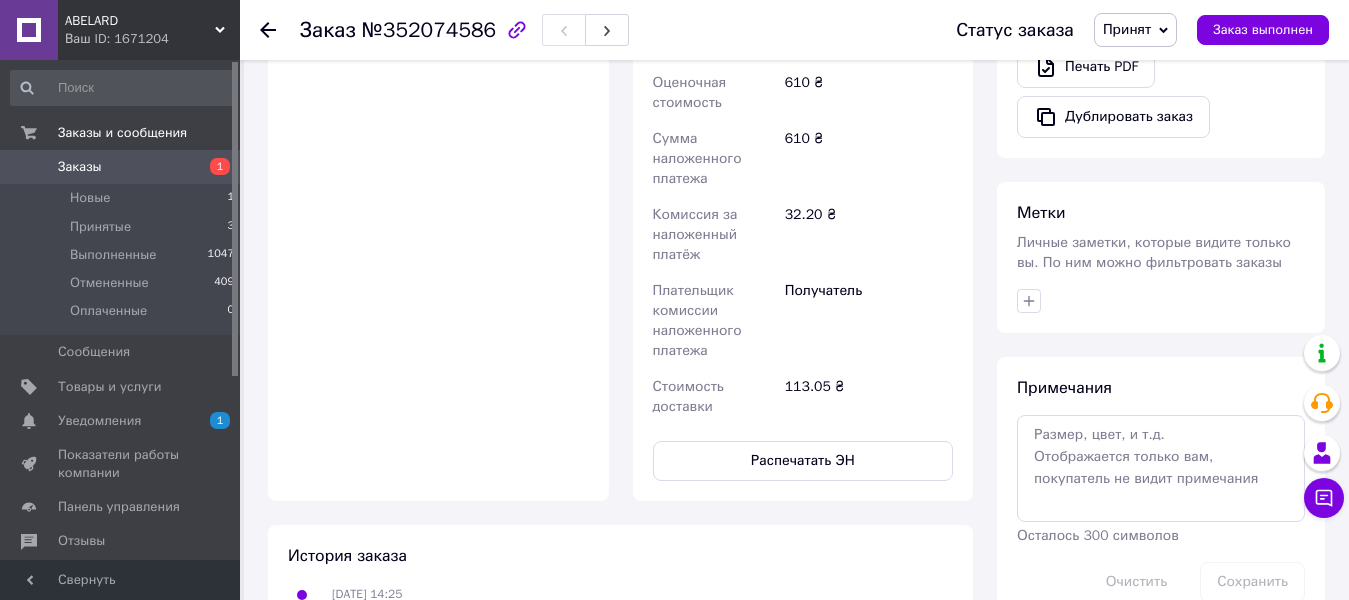 drag, startPoint x: 104, startPoint y: 162, endPoint x: 695, endPoint y: 443, distance: 654.40204 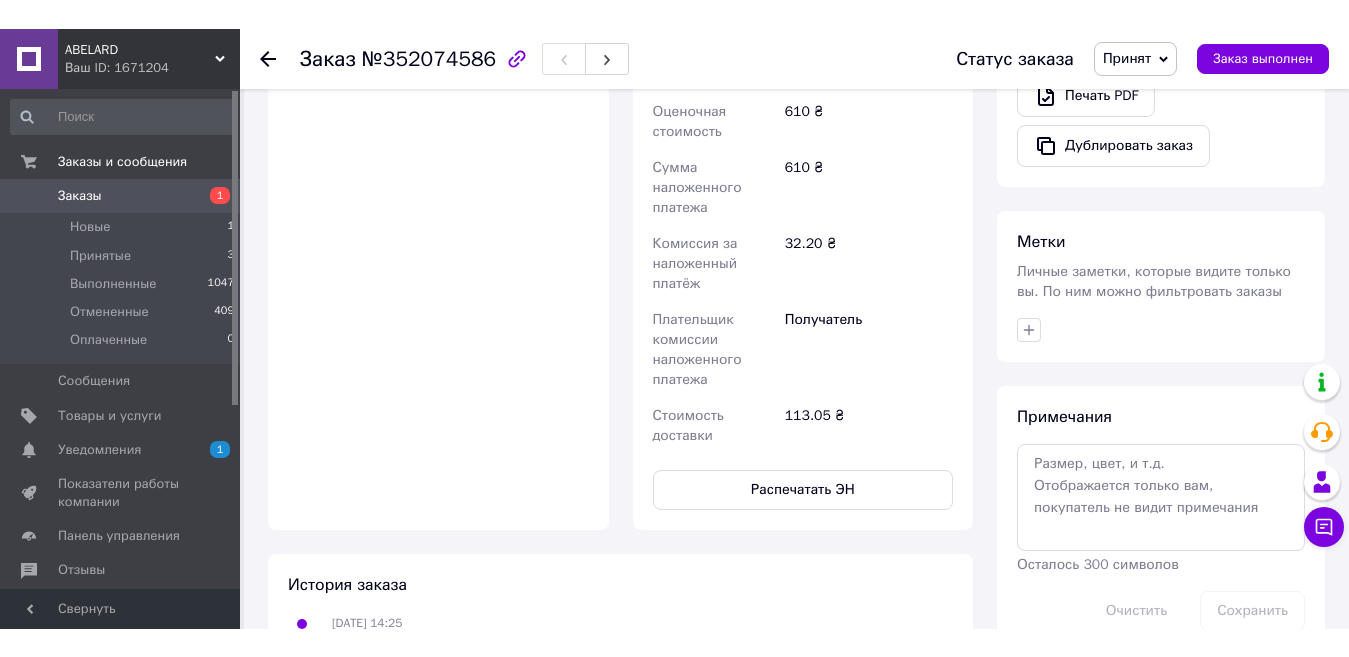 scroll, scrollTop: 0, scrollLeft: 0, axis: both 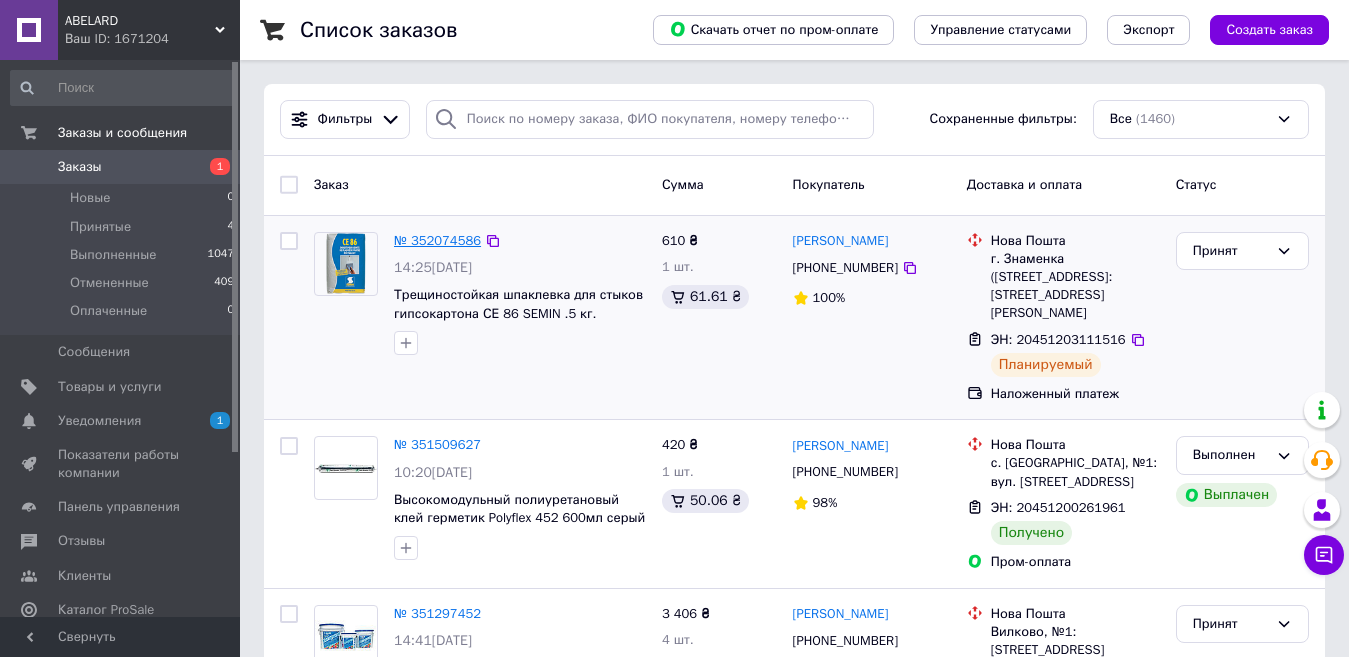 click on "№ 352074586" at bounding box center (437, 240) 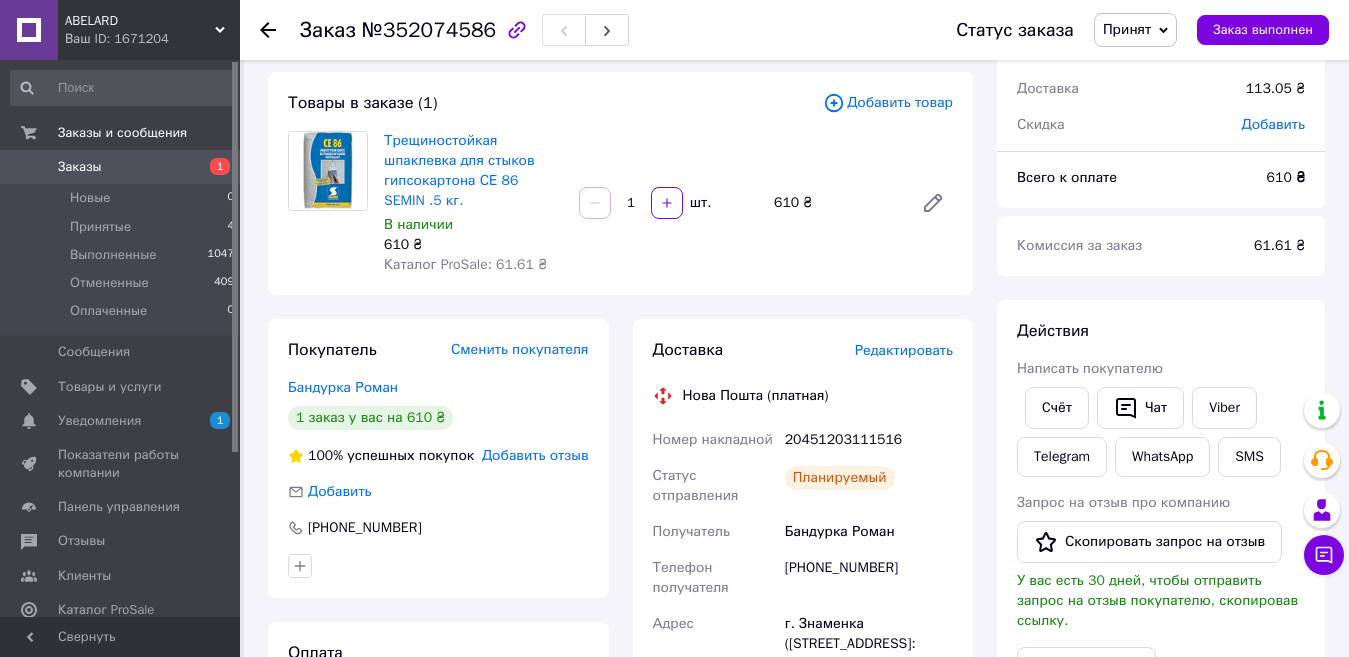 scroll, scrollTop: 200, scrollLeft: 0, axis: vertical 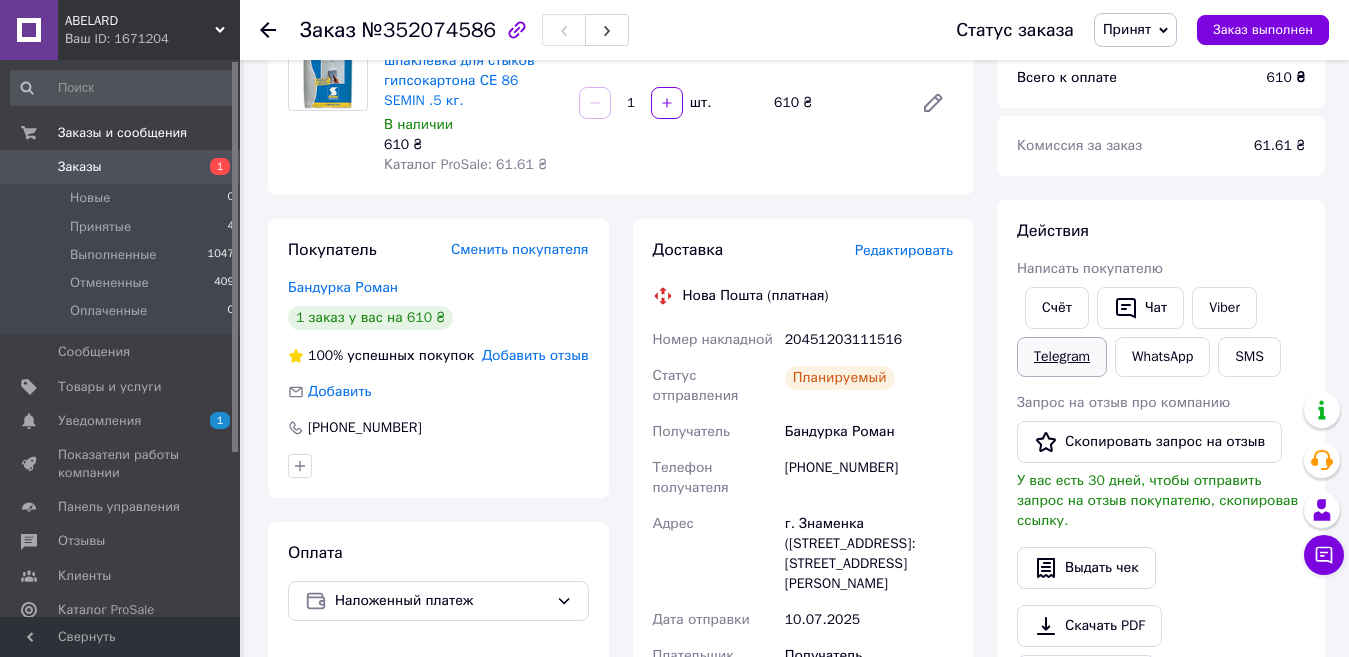 drag, startPoint x: 1238, startPoint y: 303, endPoint x: 1087, endPoint y: 358, distance: 160.7047 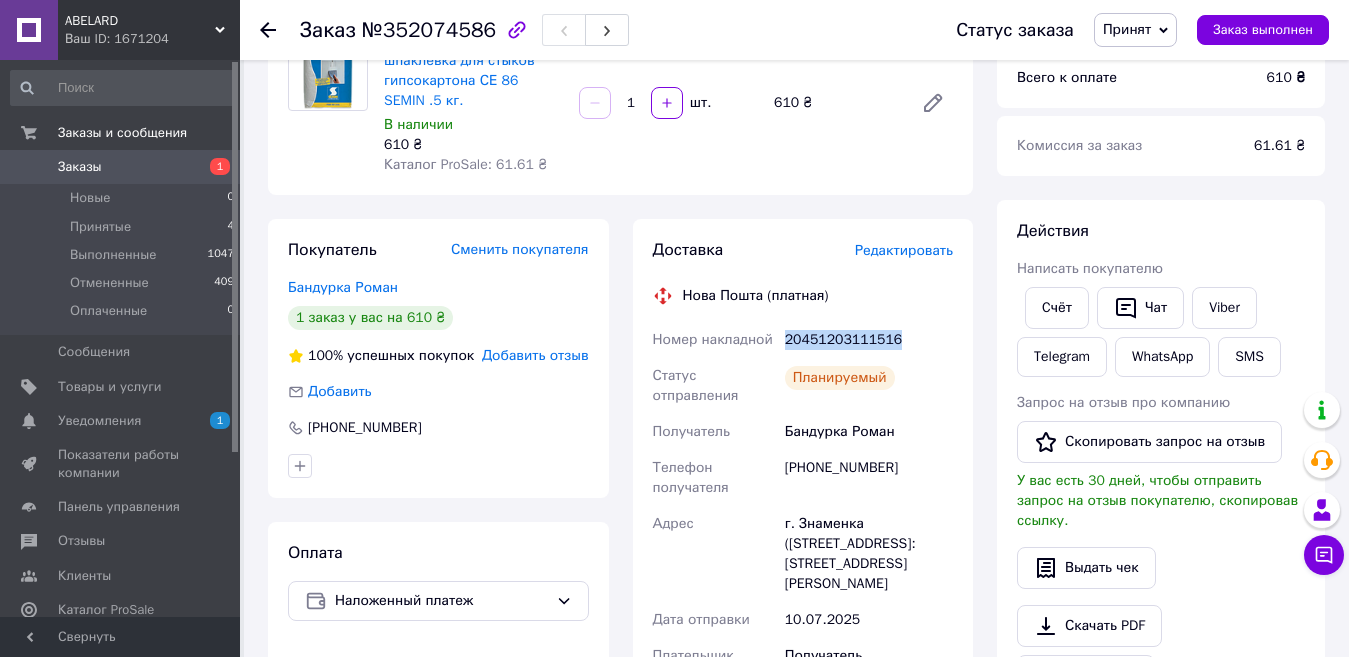 drag, startPoint x: 787, startPoint y: 339, endPoint x: 908, endPoint y: 342, distance: 121.037186 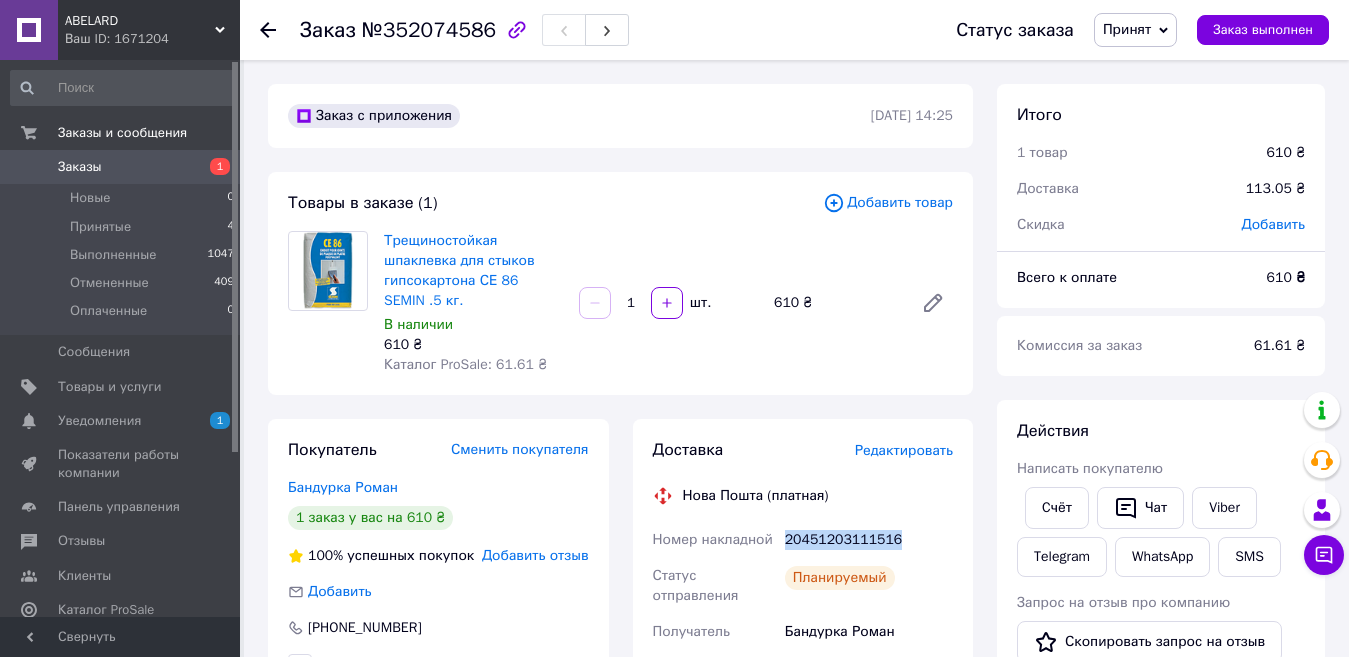 click on "Заказы" at bounding box center (80, 167) 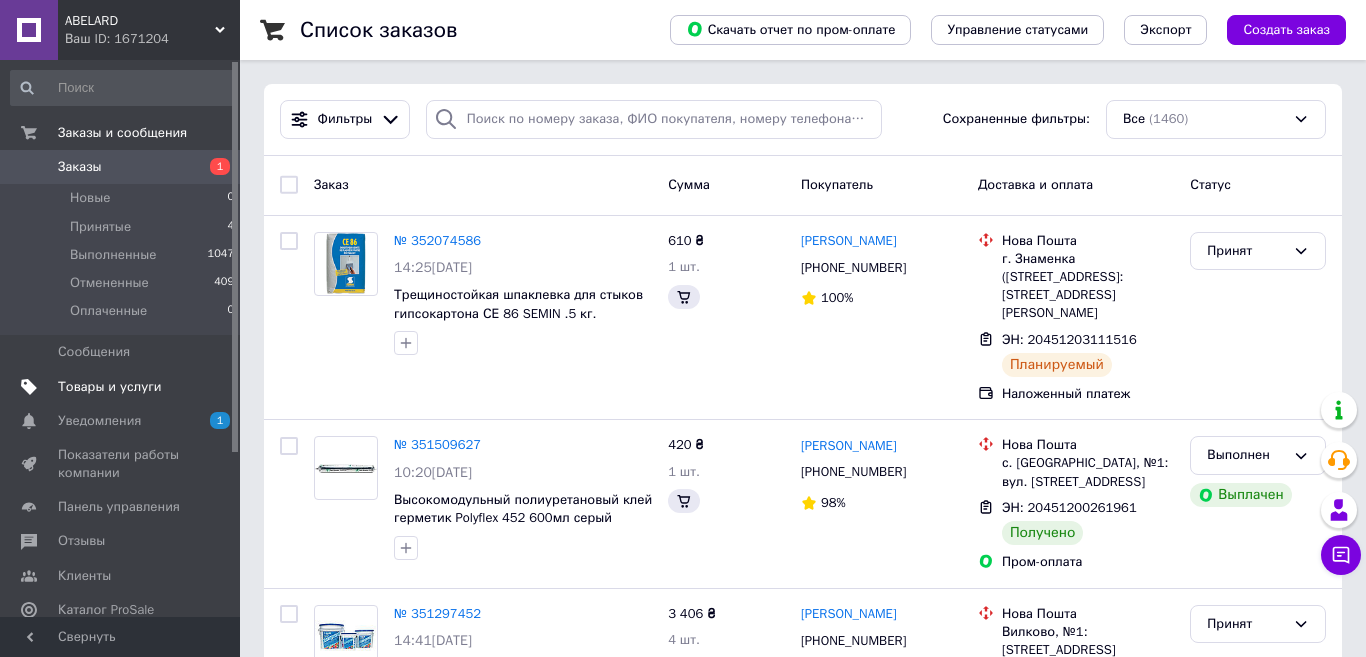 click on "Товары и услуги" at bounding box center [110, 387] 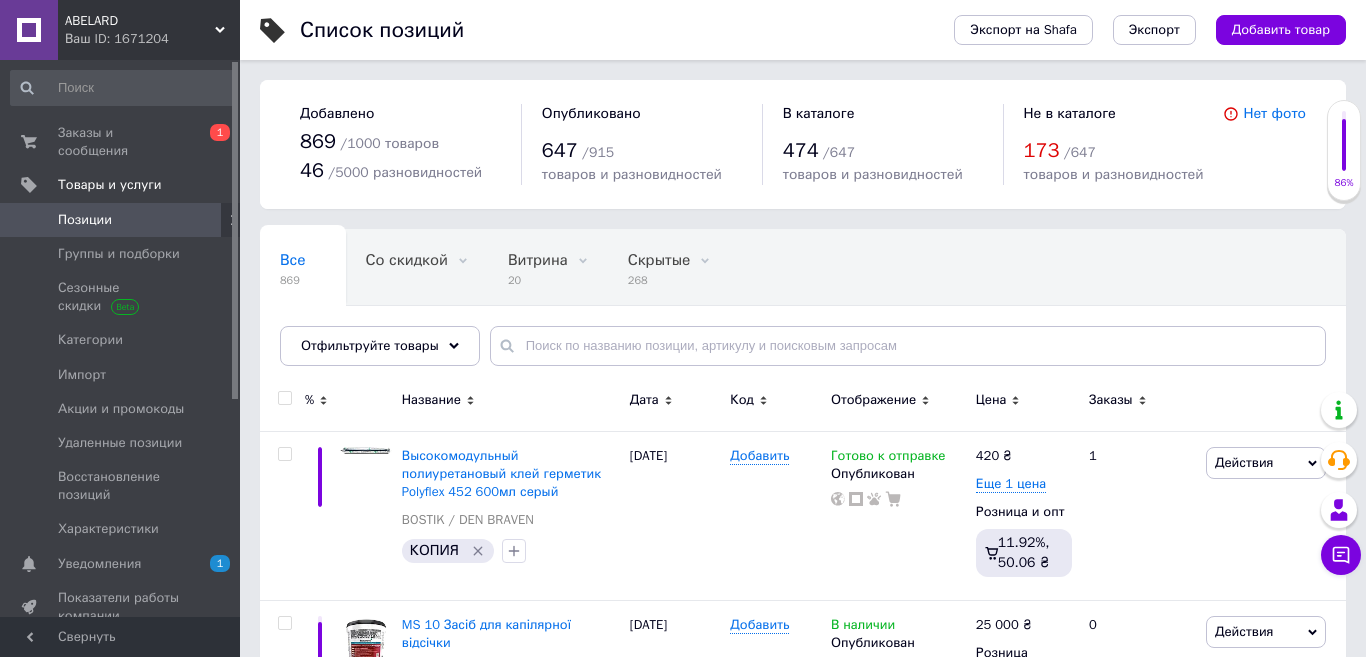 click on "Позиции" at bounding box center (123, 220) 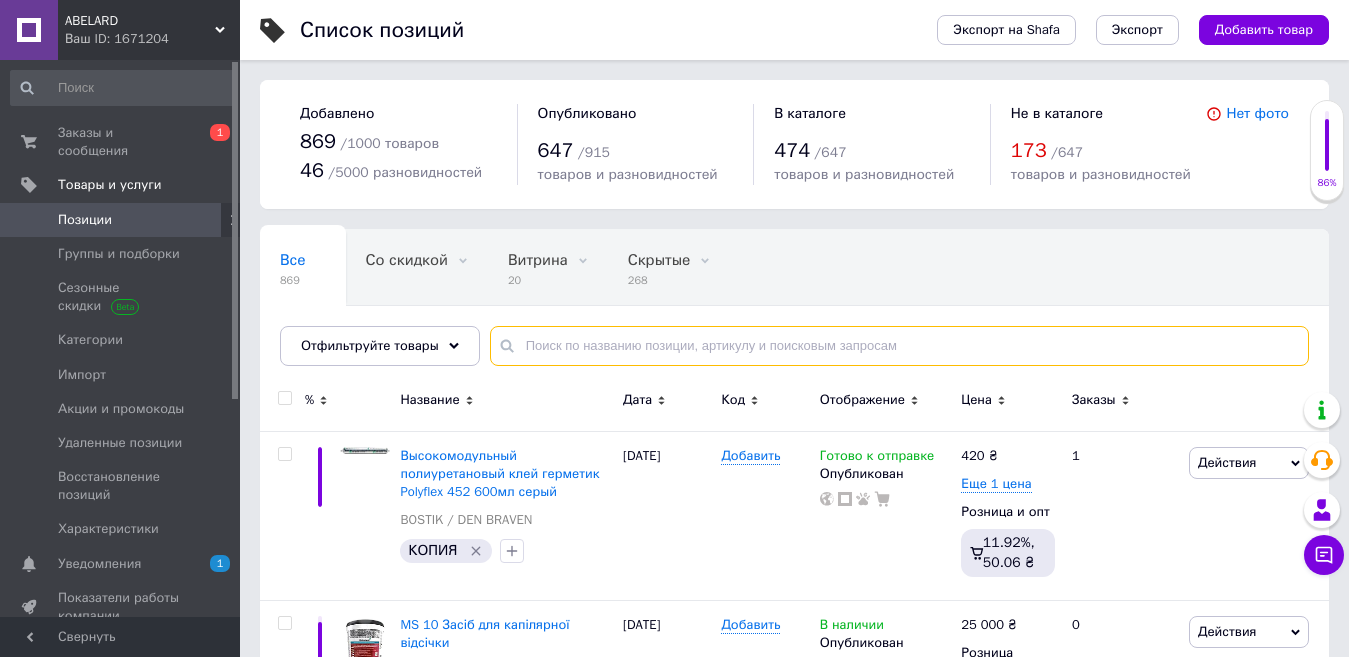 click at bounding box center [899, 346] 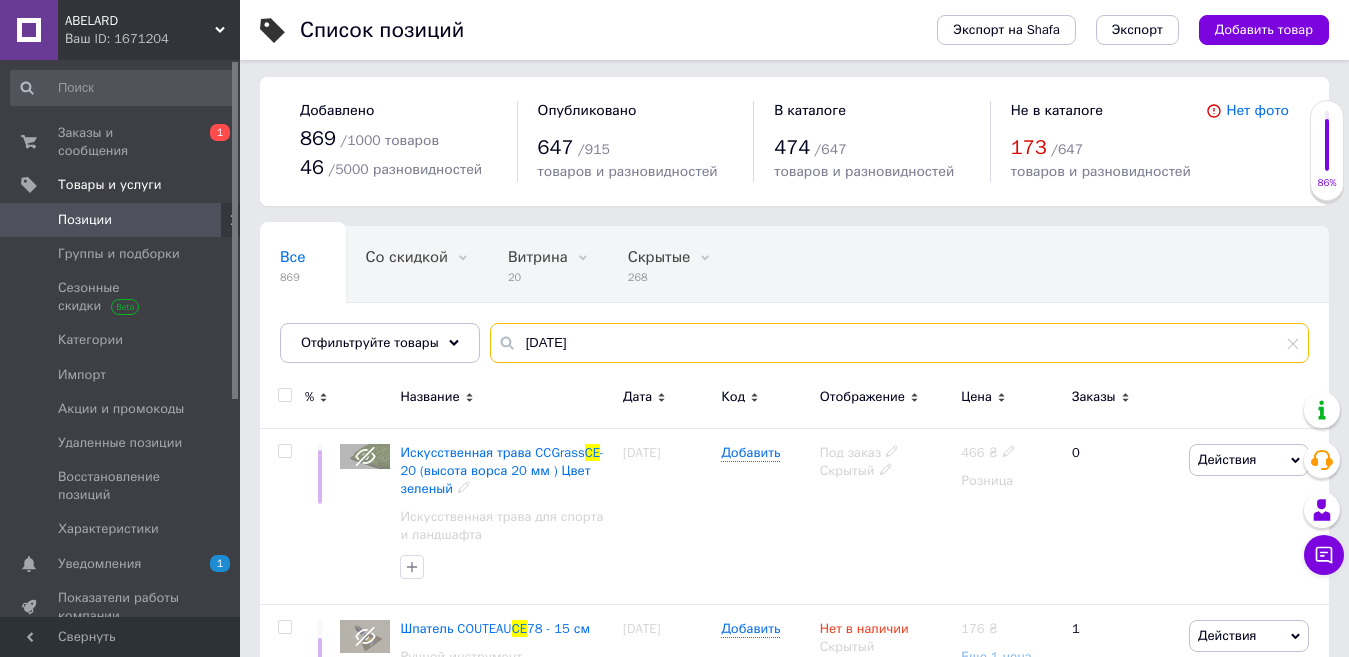scroll, scrollTop: 0, scrollLeft: 0, axis: both 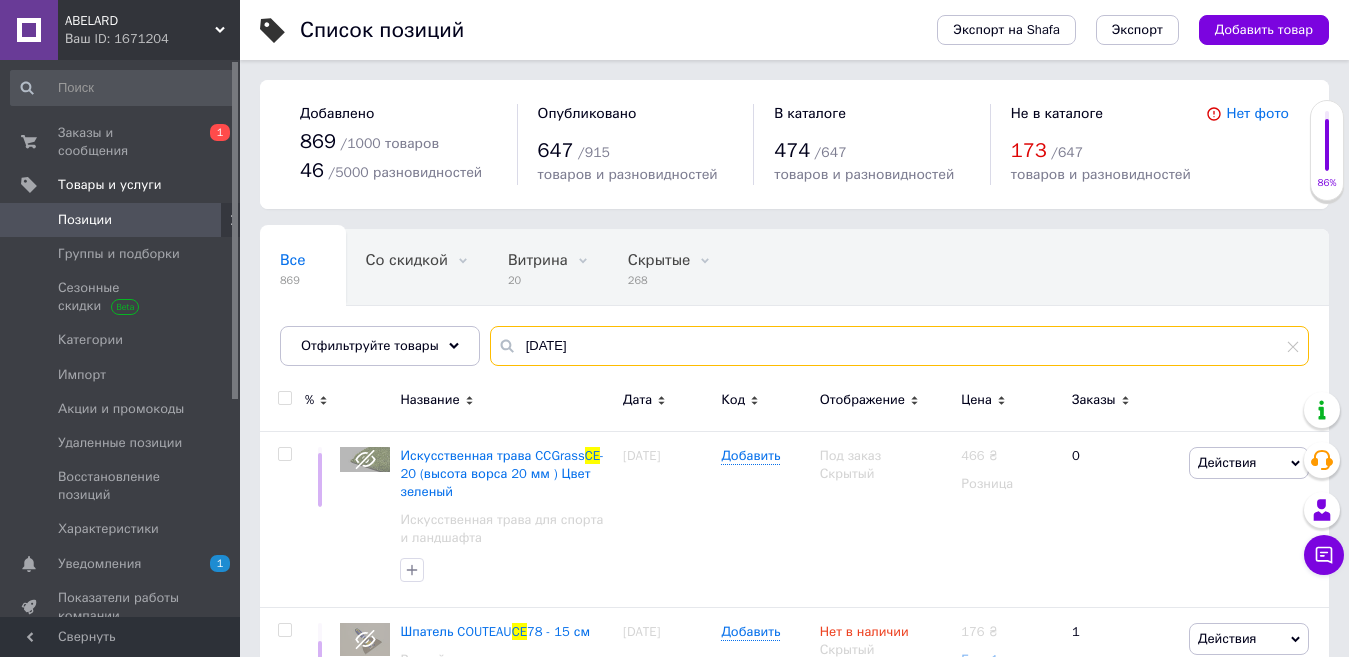 click on "ce 86" at bounding box center [899, 346] 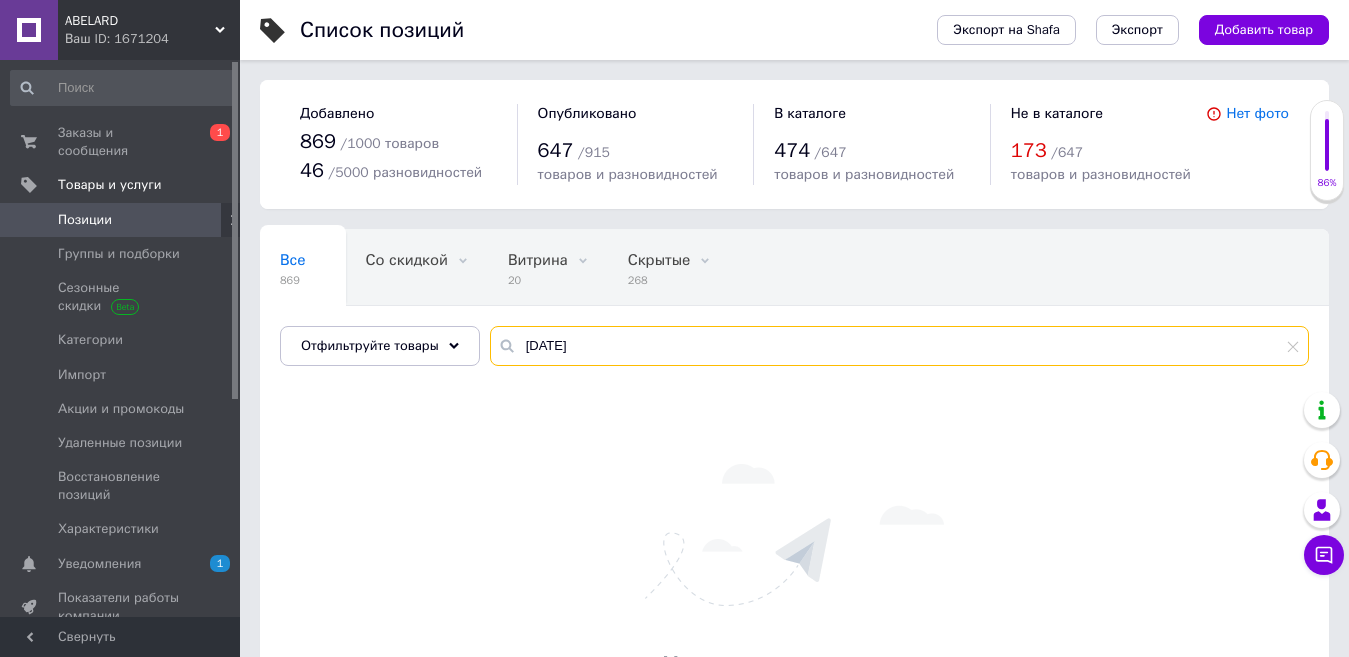scroll, scrollTop: 100, scrollLeft: 0, axis: vertical 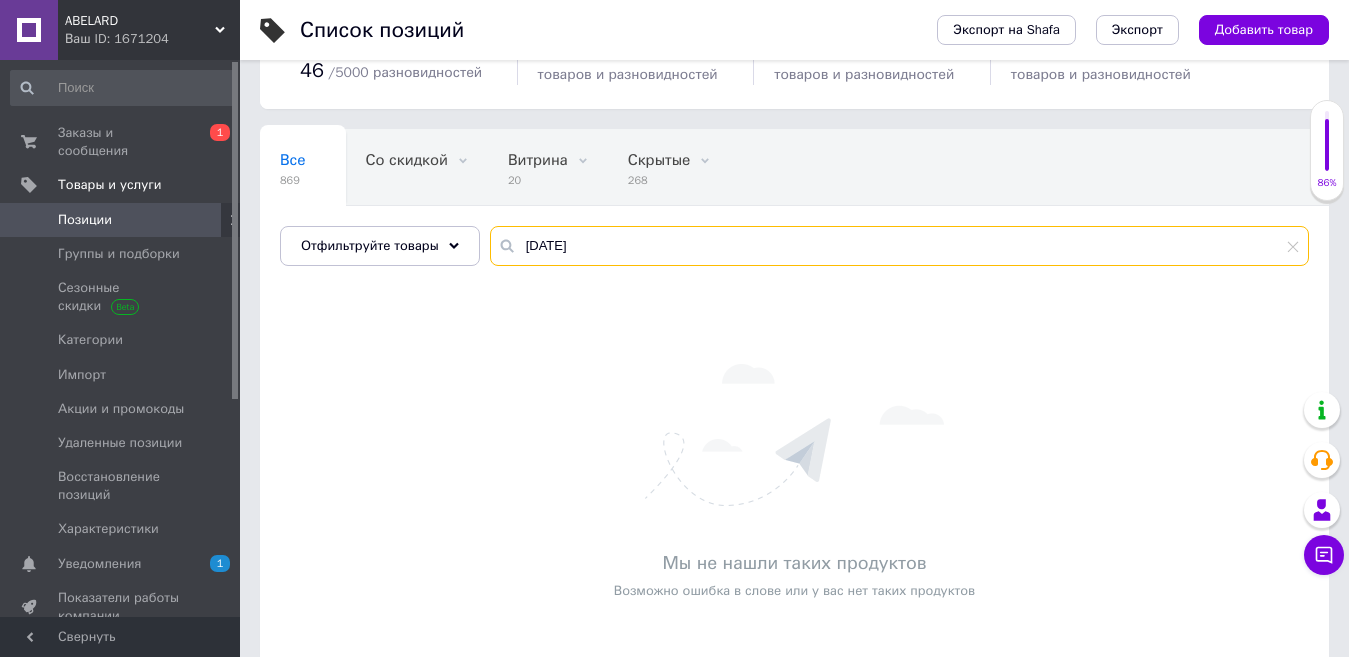 click on "ce86" at bounding box center (899, 246) 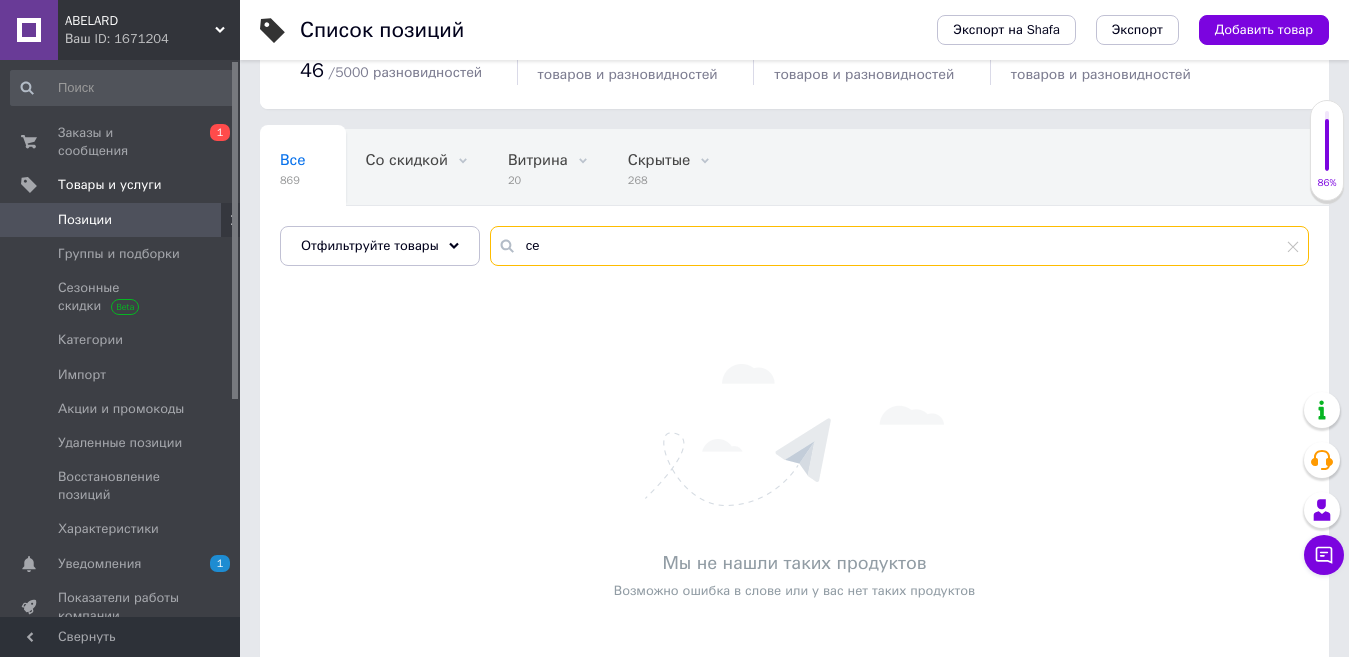 type on "c" 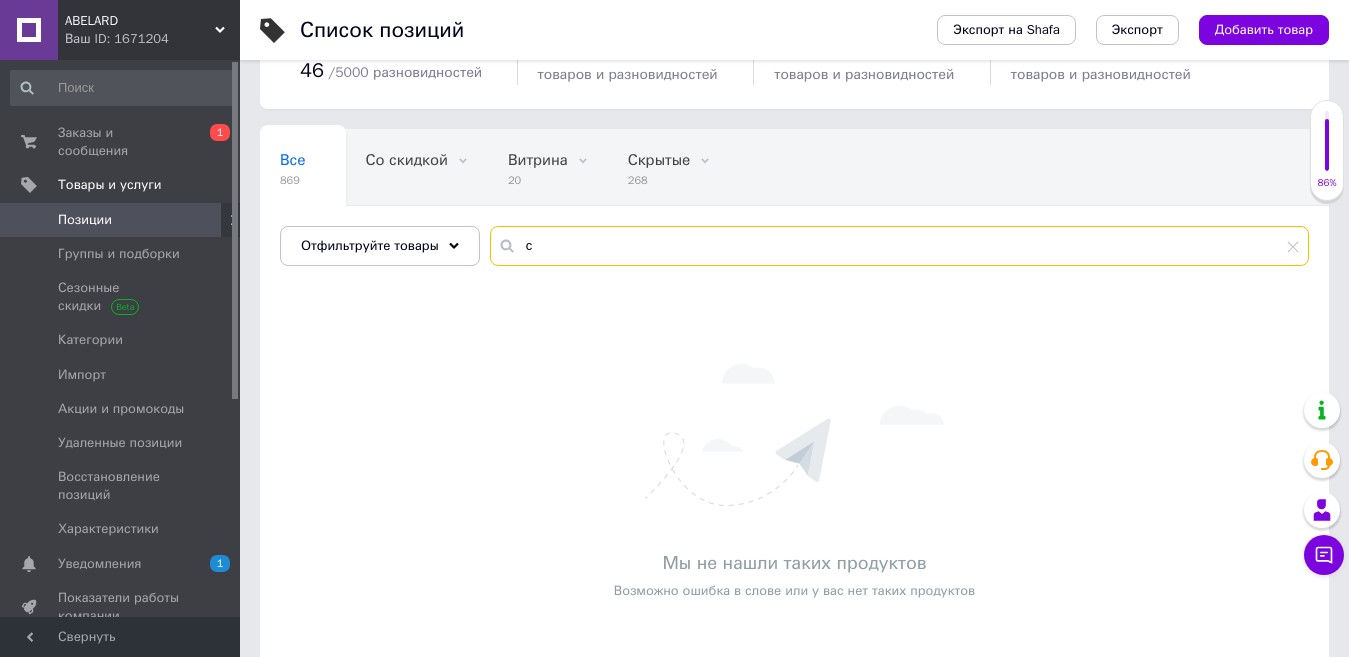 type 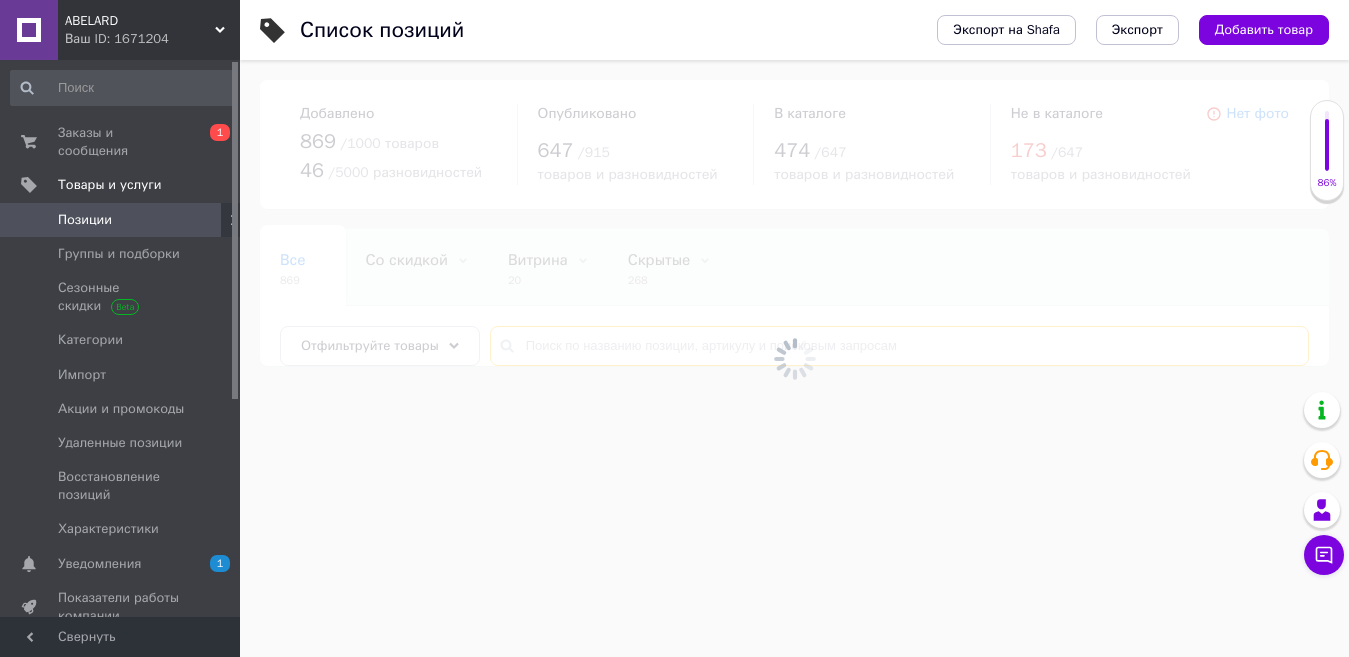 scroll, scrollTop: 0, scrollLeft: 0, axis: both 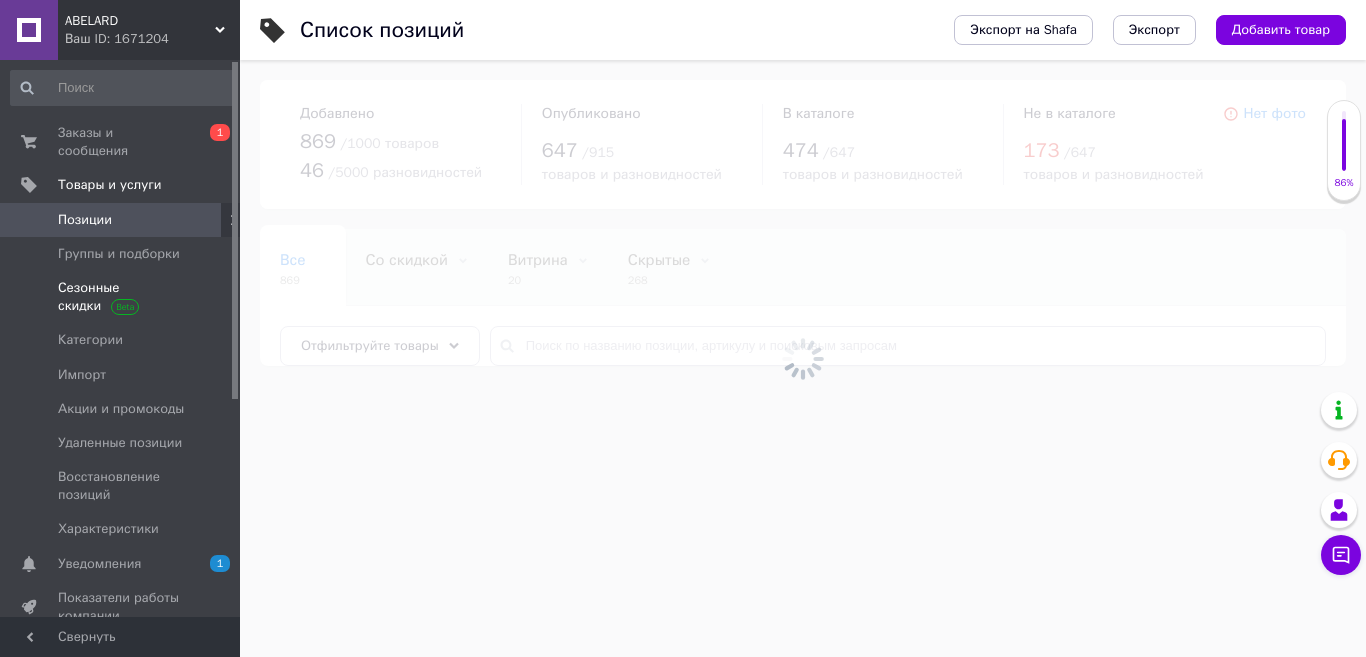 drag, startPoint x: 108, startPoint y: 239, endPoint x: 174, endPoint y: 252, distance: 67.26812 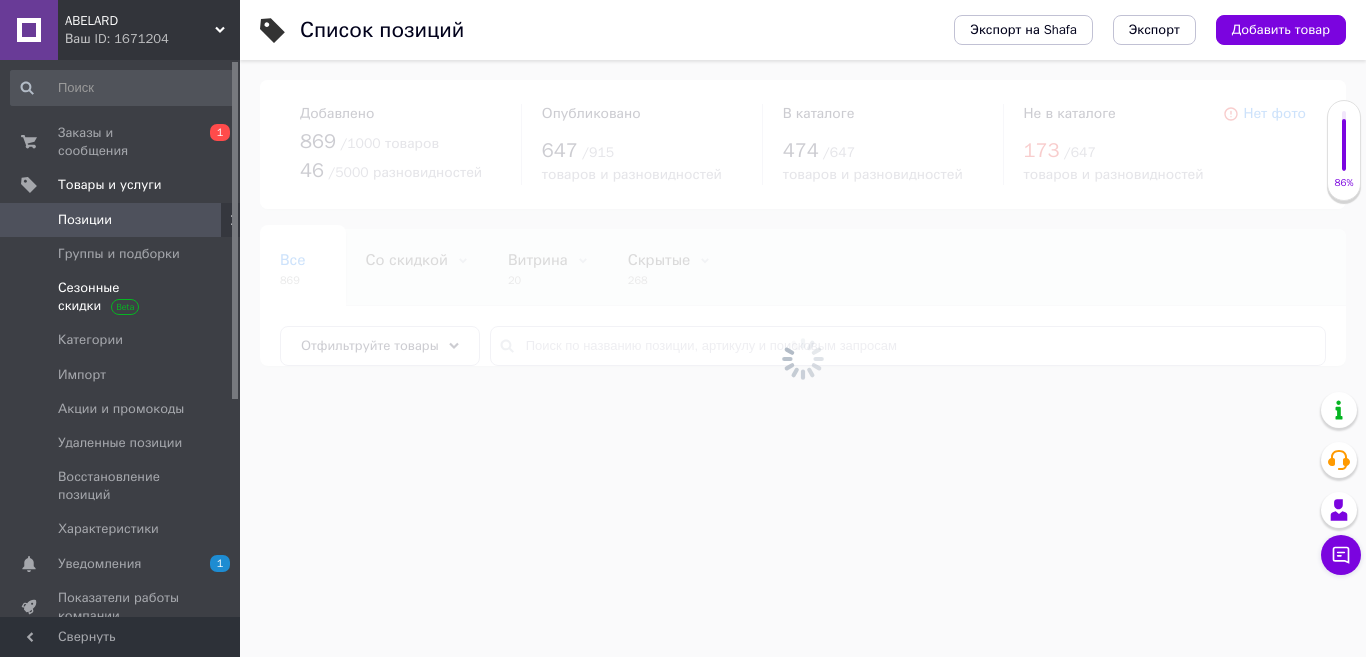 click on "Группы и подборки" at bounding box center [119, 254] 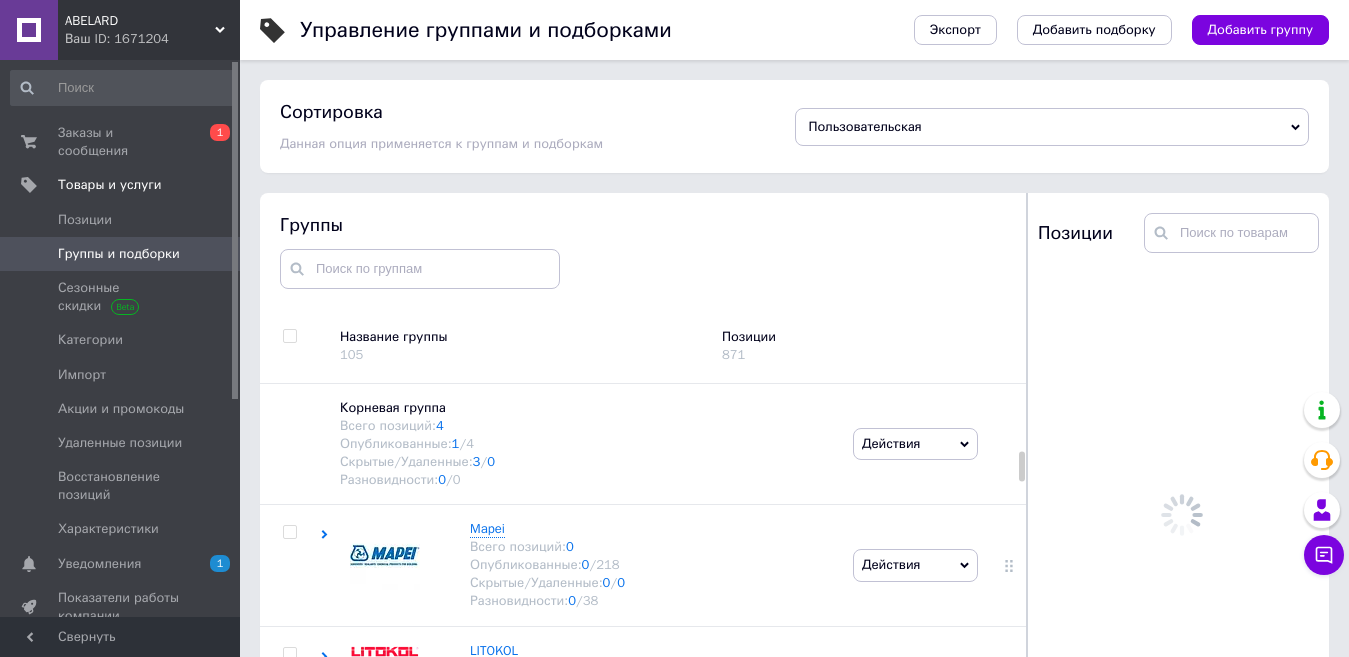 scroll, scrollTop: 113, scrollLeft: 0, axis: vertical 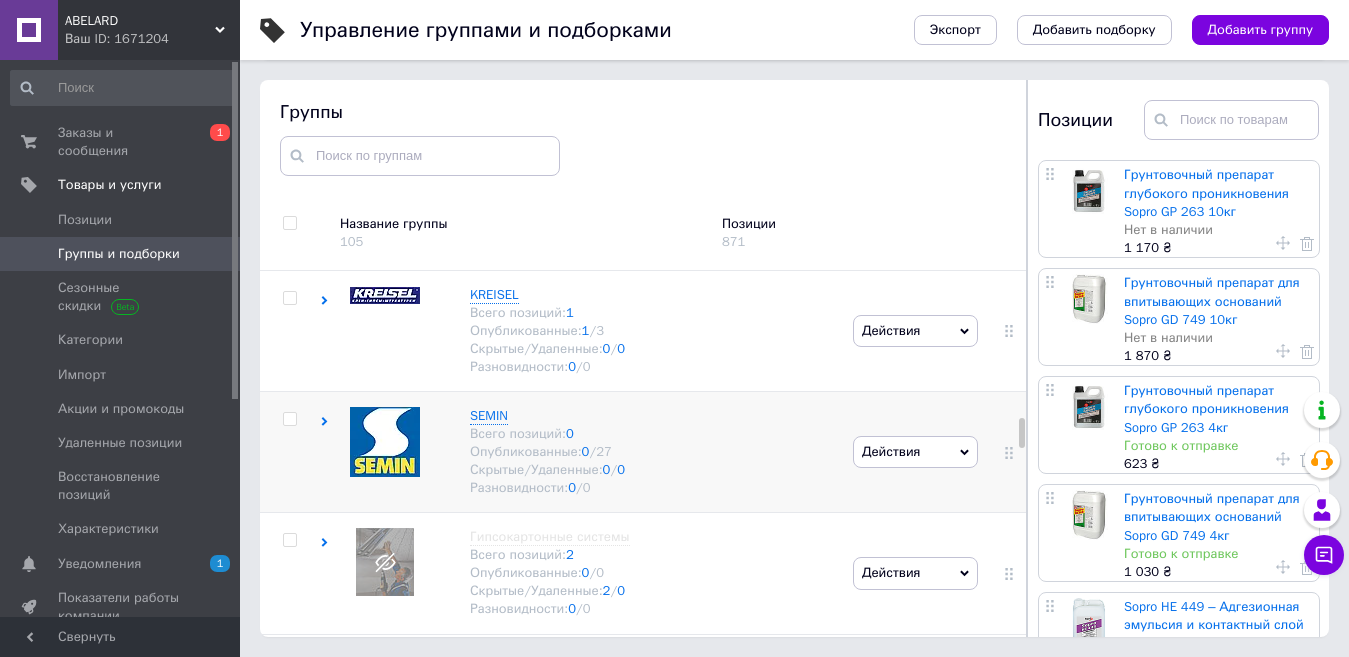 click 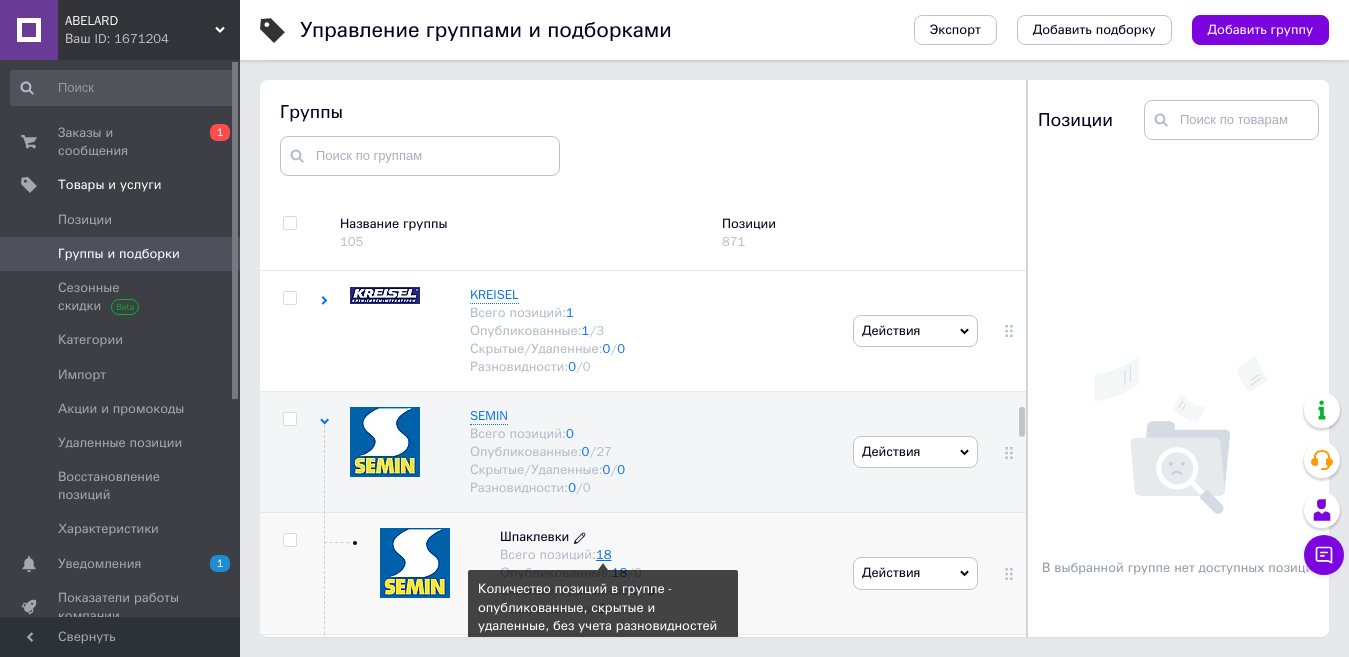 click on "18" at bounding box center [604, 554] 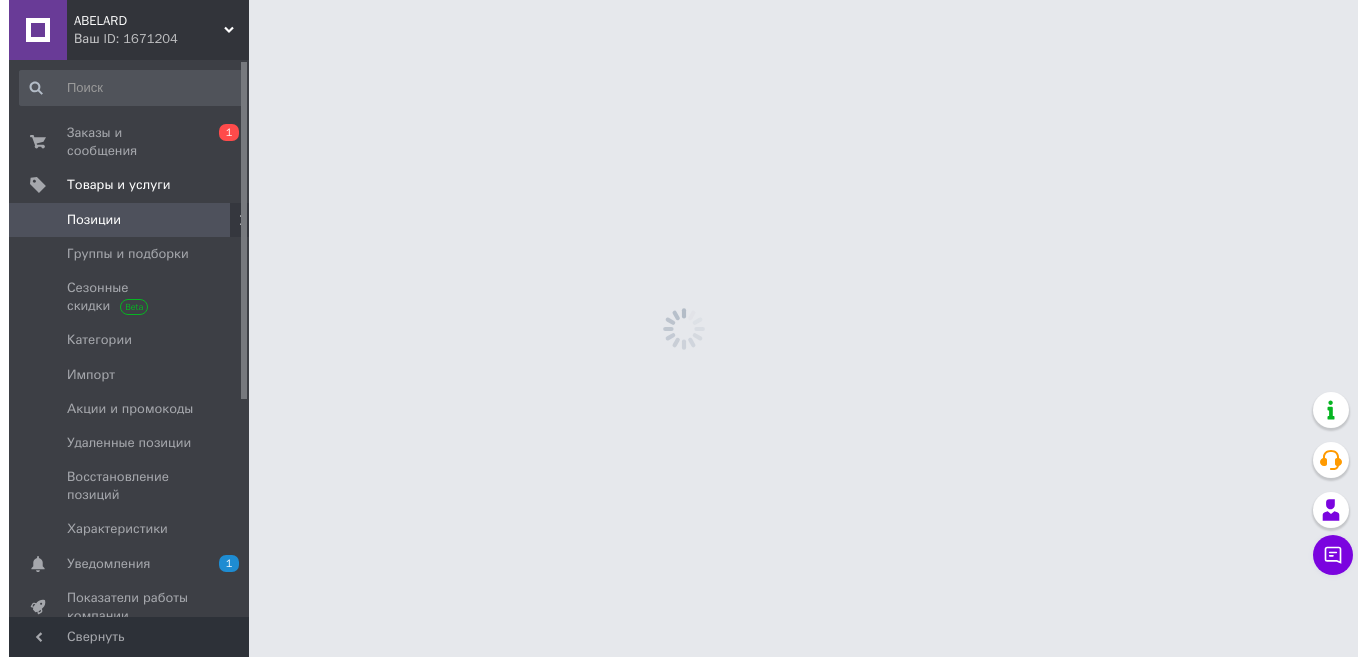 scroll, scrollTop: 0, scrollLeft: 0, axis: both 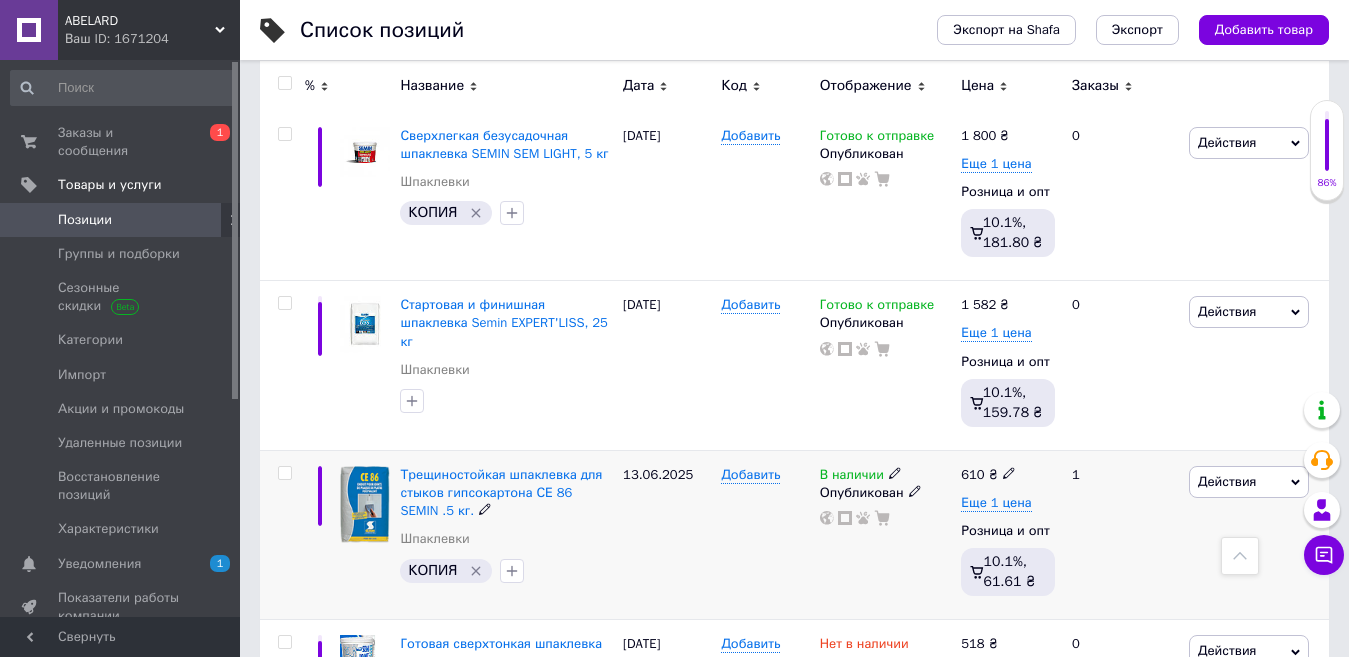 click 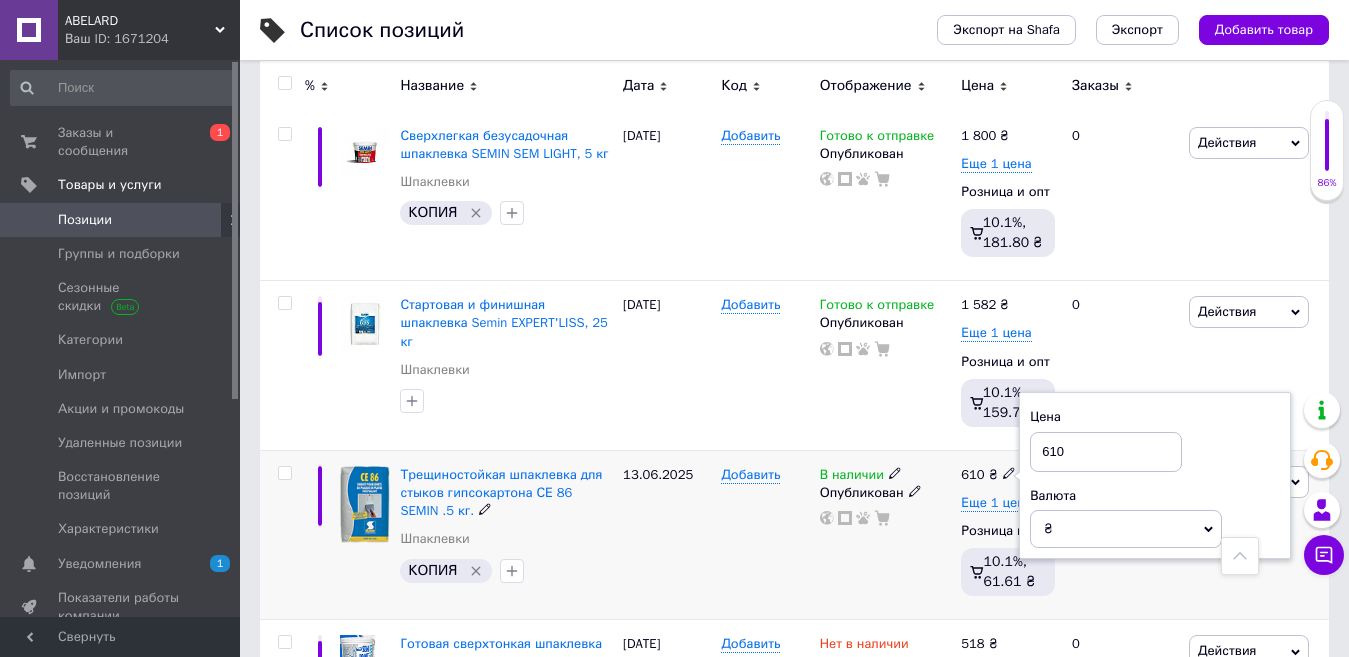 drag, startPoint x: 1085, startPoint y: 435, endPoint x: 984, endPoint y: 452, distance: 102.4207 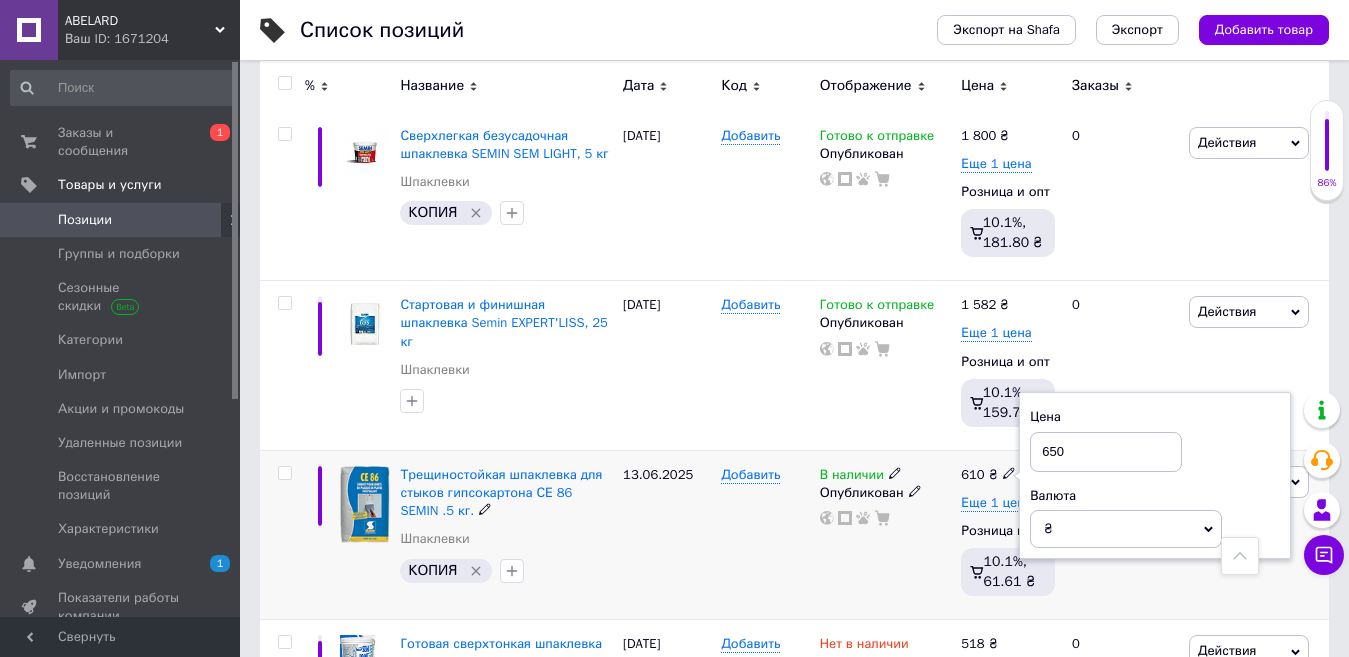 type on "650" 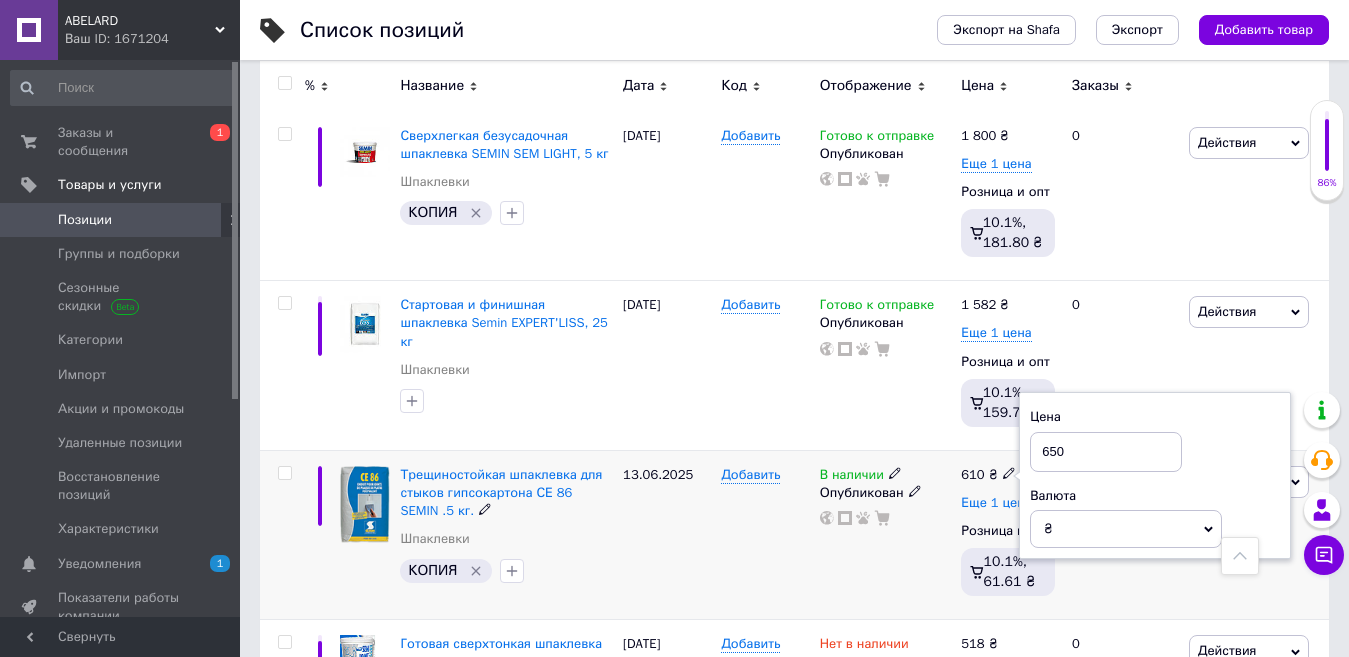 click on "Еще 1 цена" at bounding box center [996, 503] 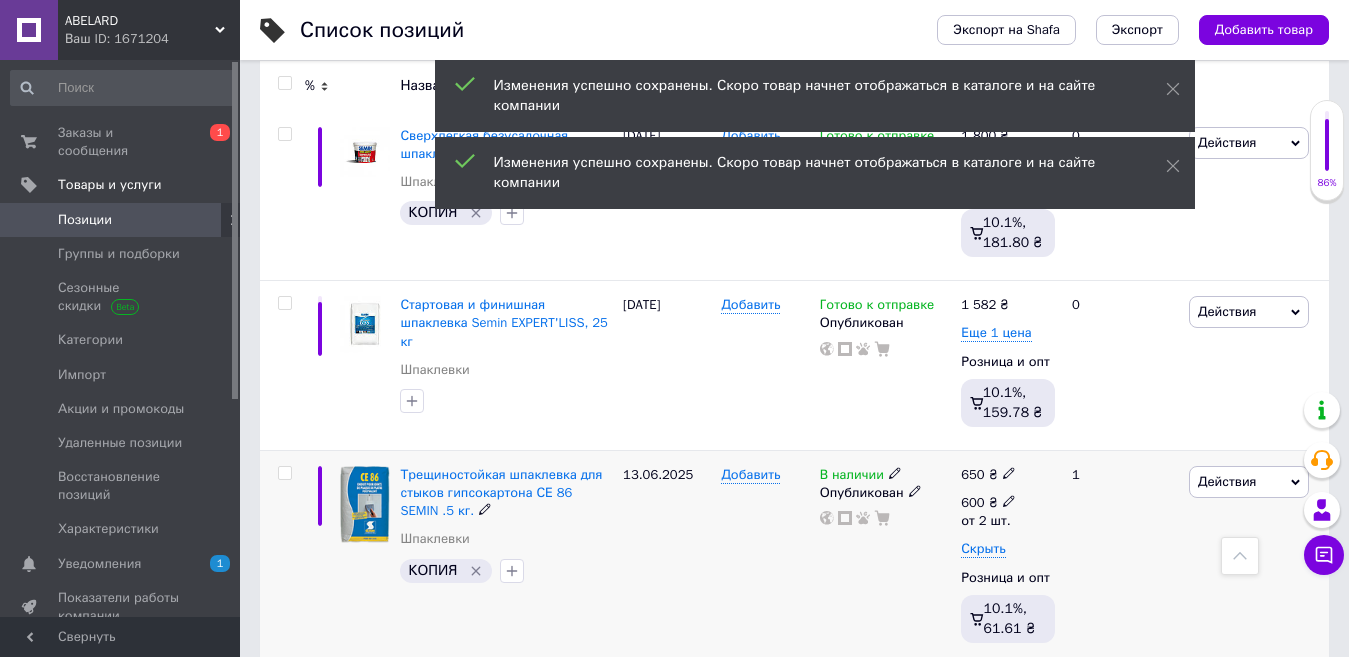 click 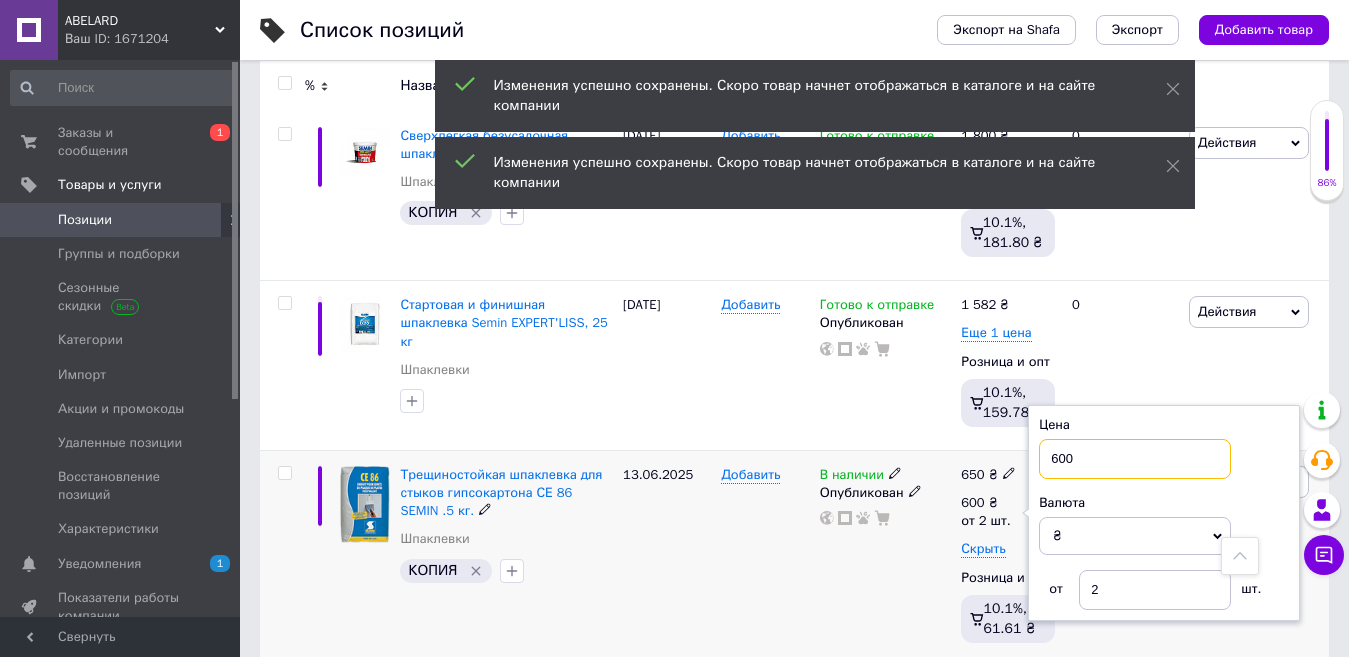 drag, startPoint x: 1101, startPoint y: 443, endPoint x: 1018, endPoint y: 468, distance: 86.683334 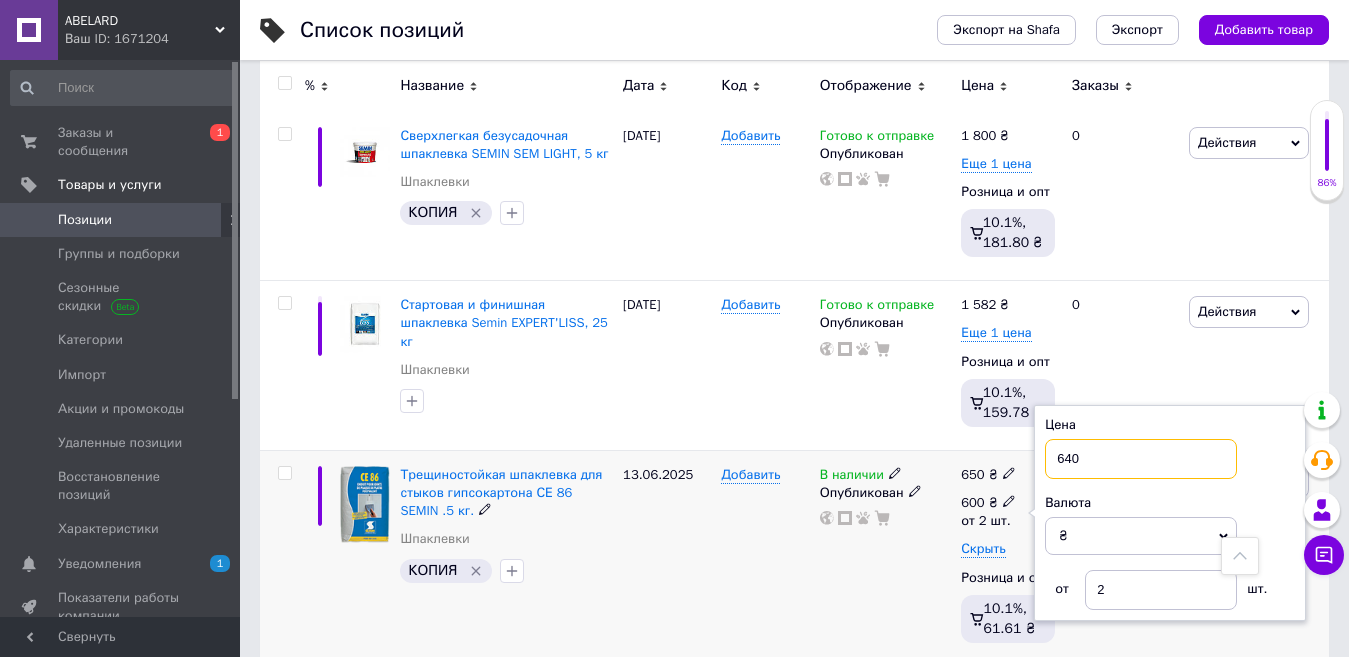 type on "640" 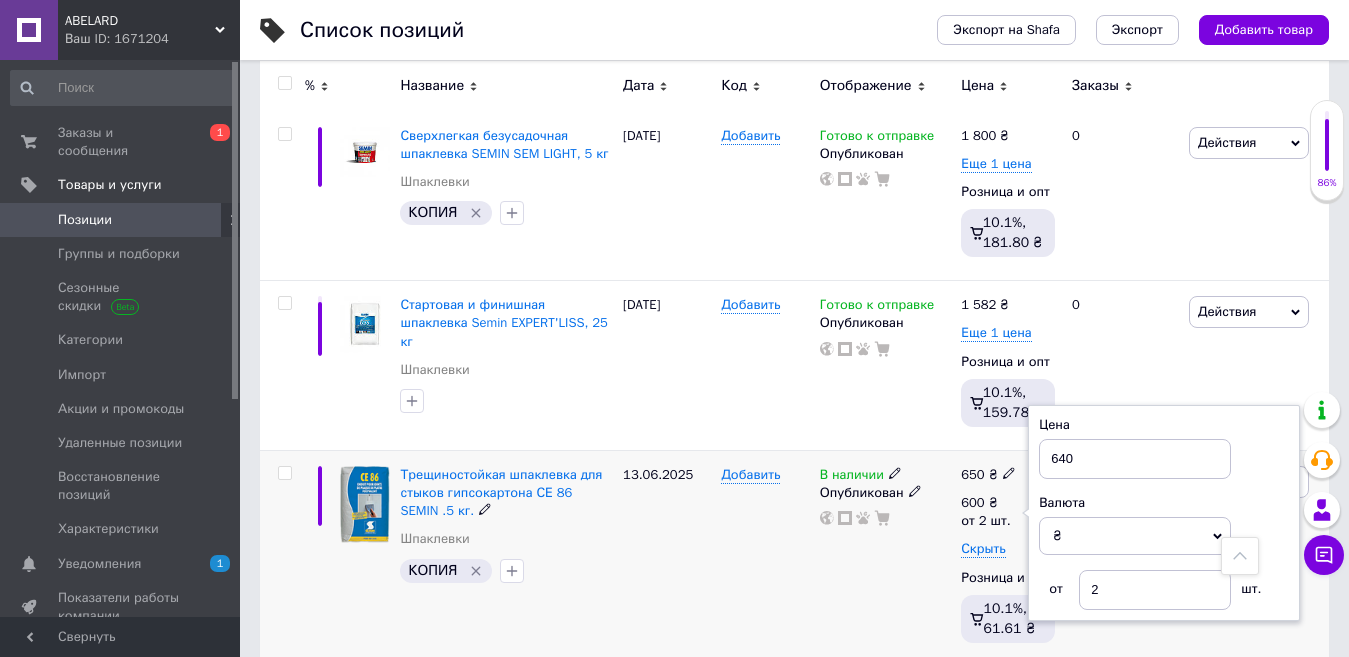 click on "13.06.2025" at bounding box center [667, 558] 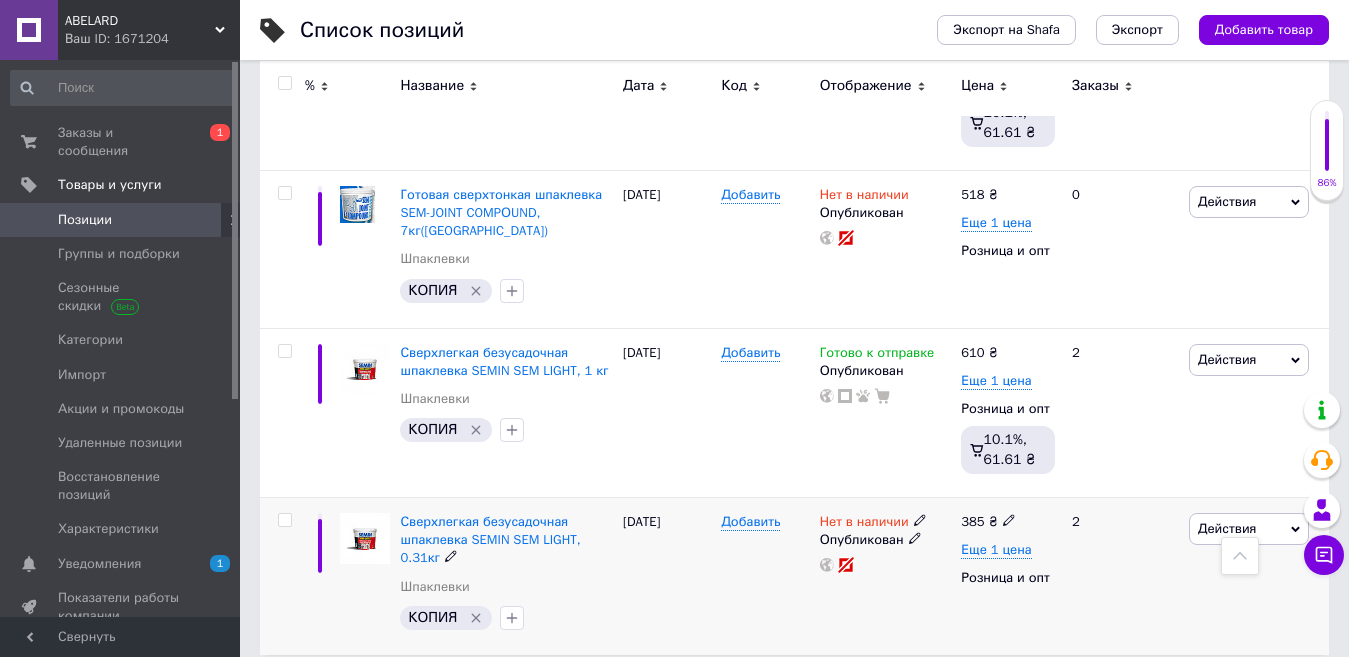scroll, scrollTop: 2596, scrollLeft: 0, axis: vertical 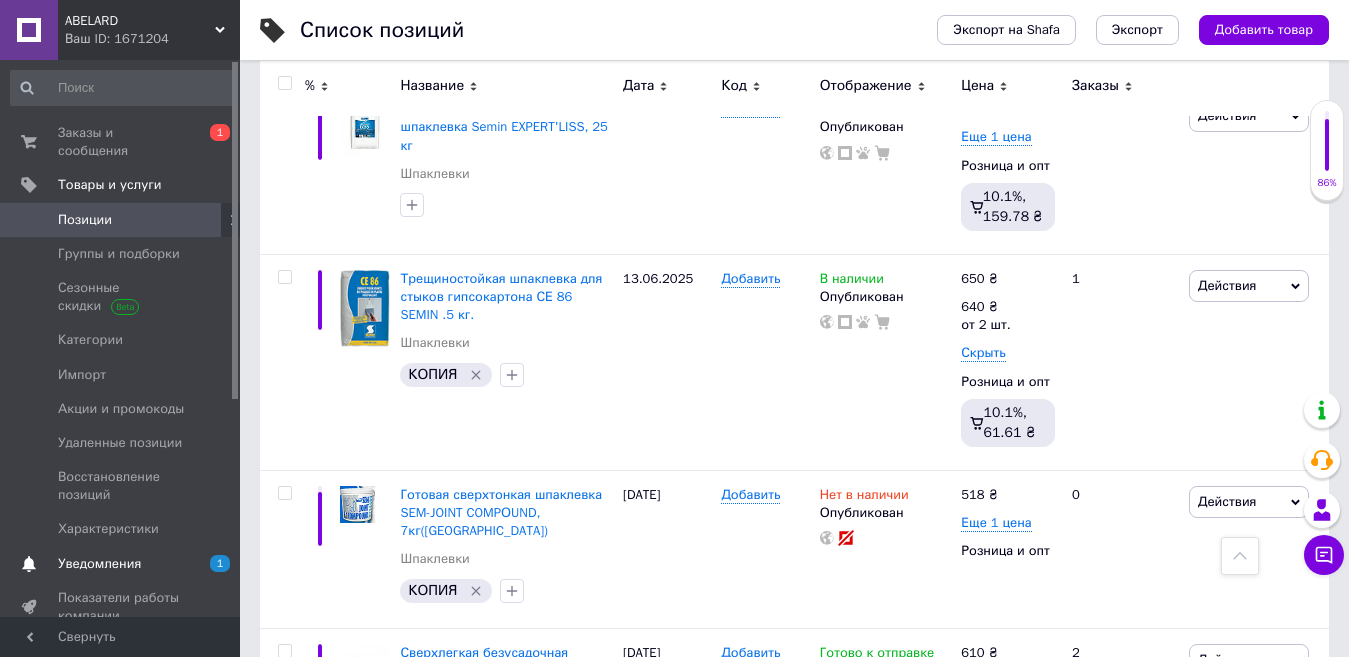 click on "Уведомления" at bounding box center (121, 564) 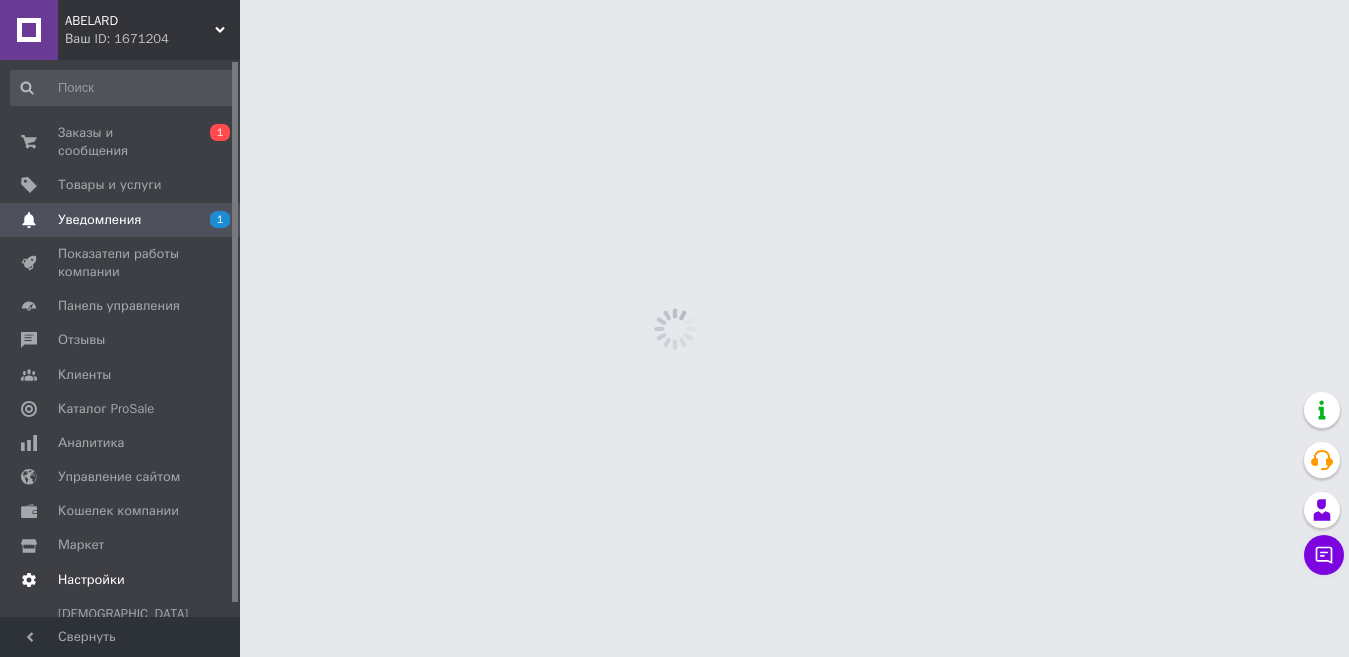 scroll, scrollTop: 0, scrollLeft: 0, axis: both 